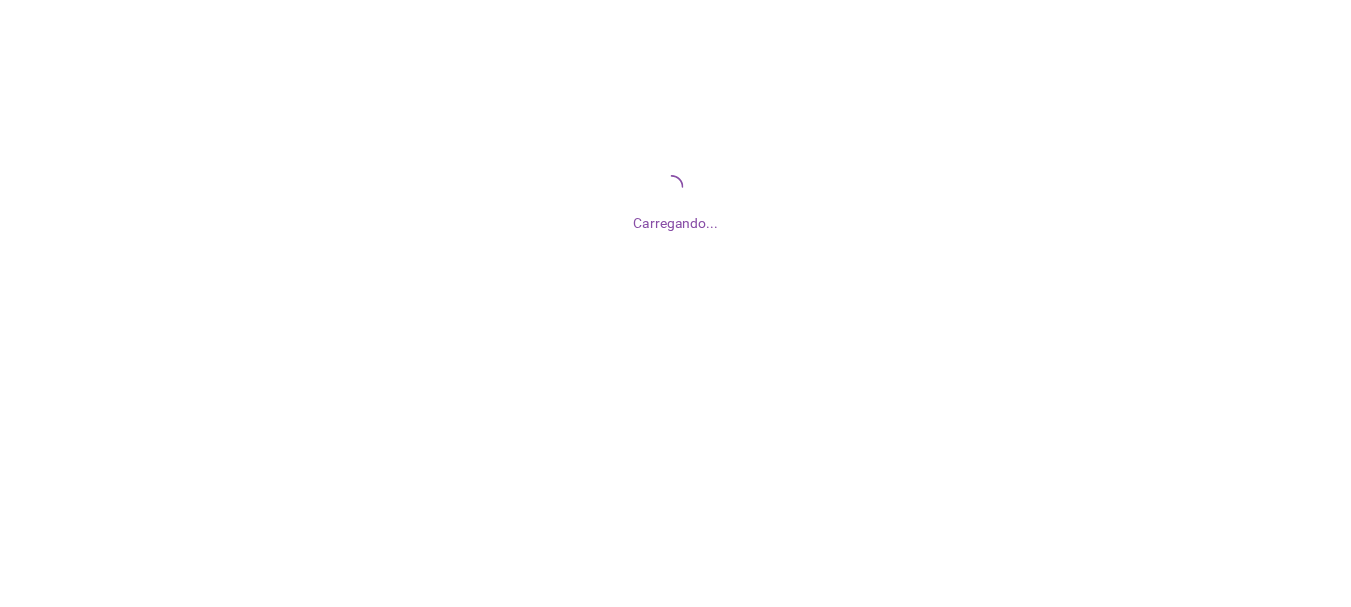 scroll, scrollTop: 0, scrollLeft: 0, axis: both 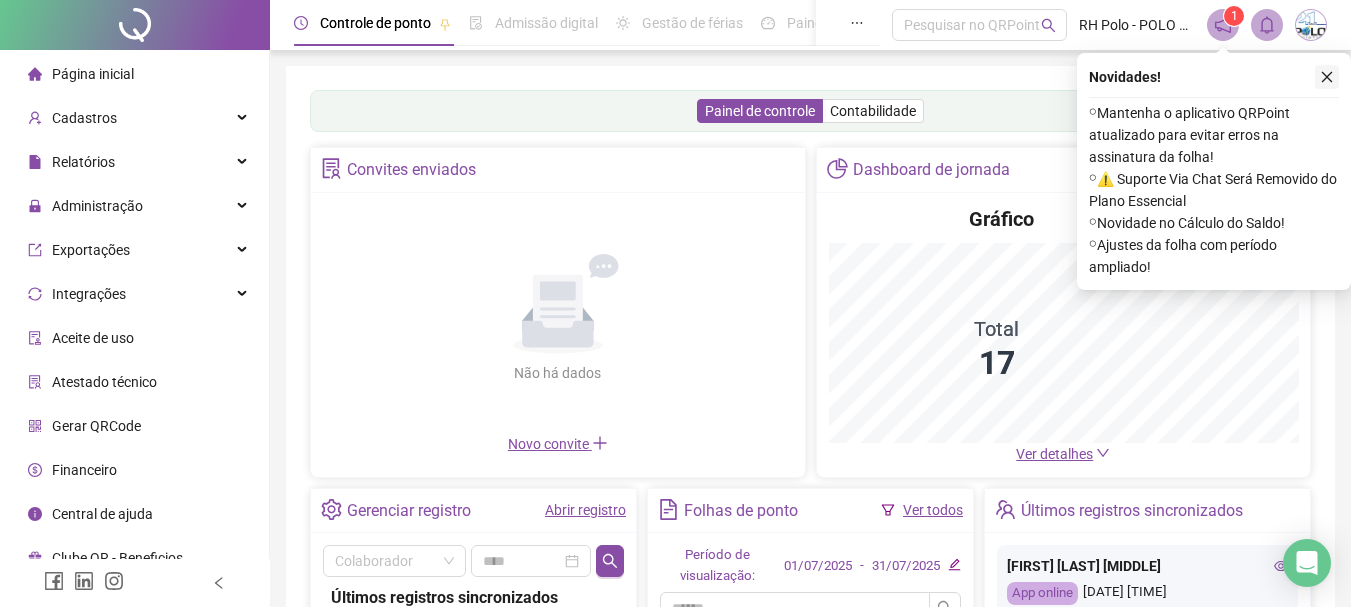 click 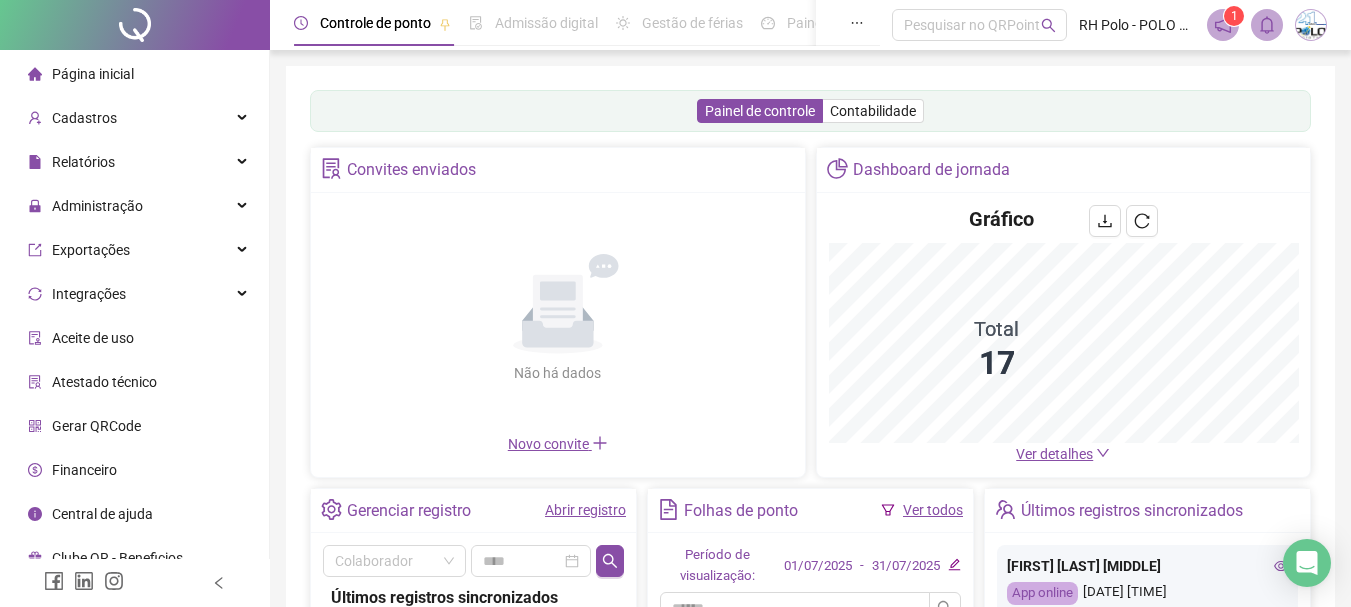 click 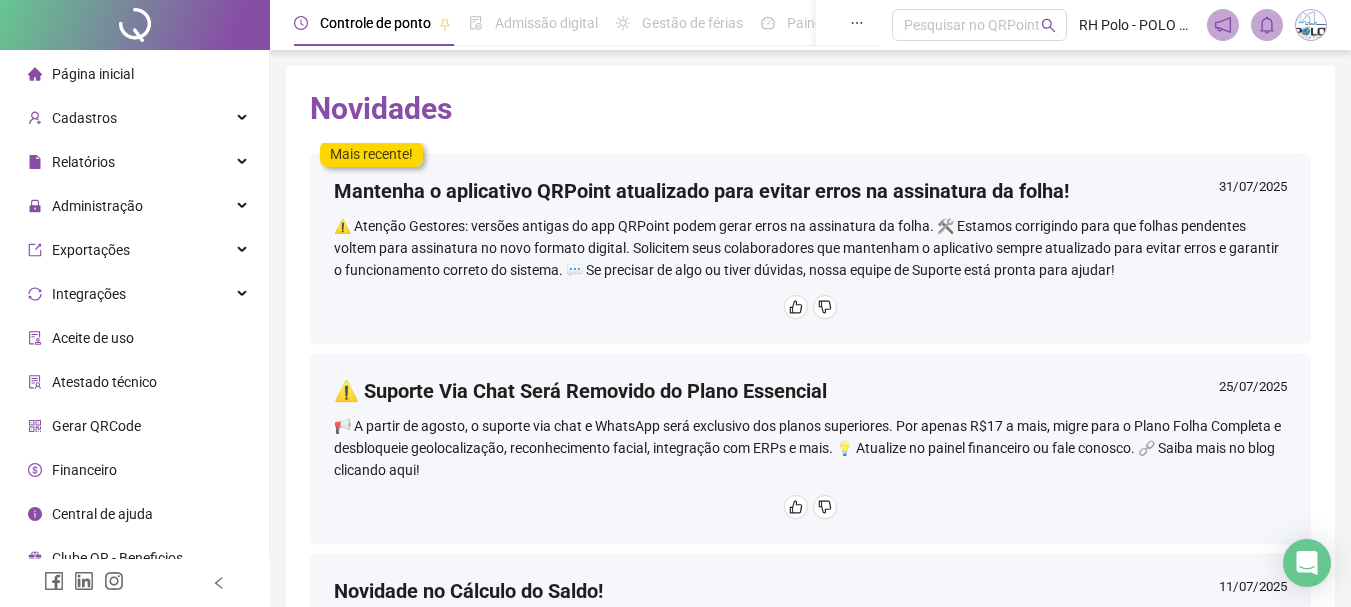 scroll, scrollTop: 0, scrollLeft: 0, axis: both 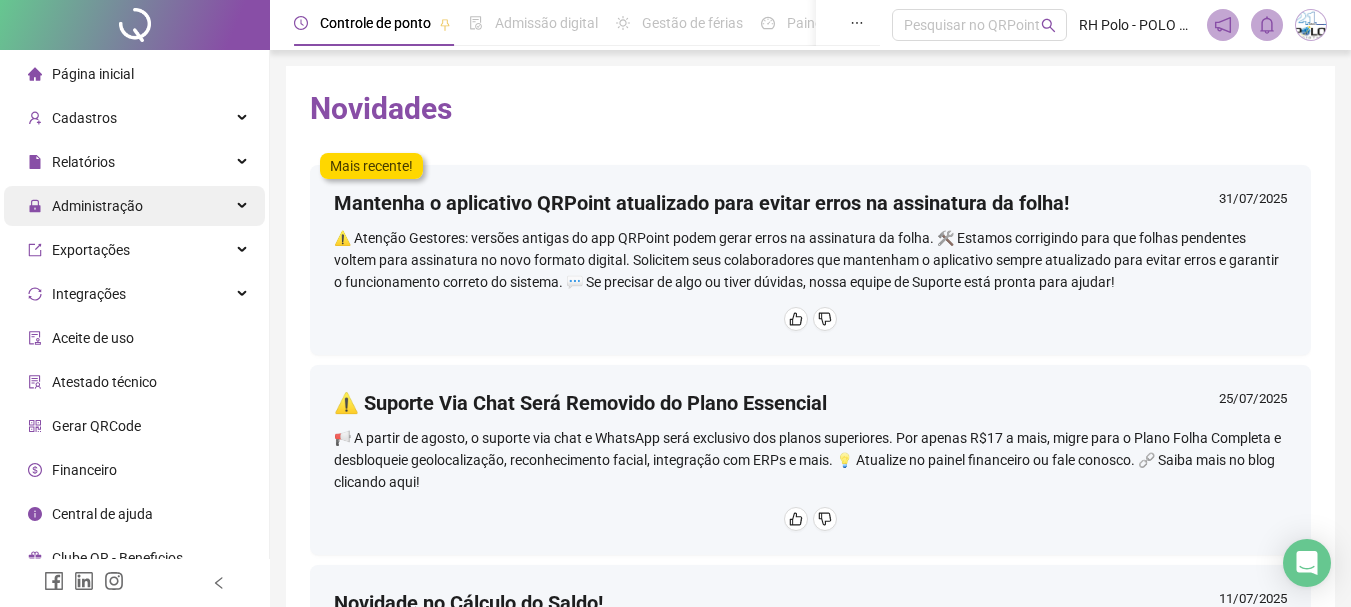 click on "Administração" at bounding box center [97, 206] 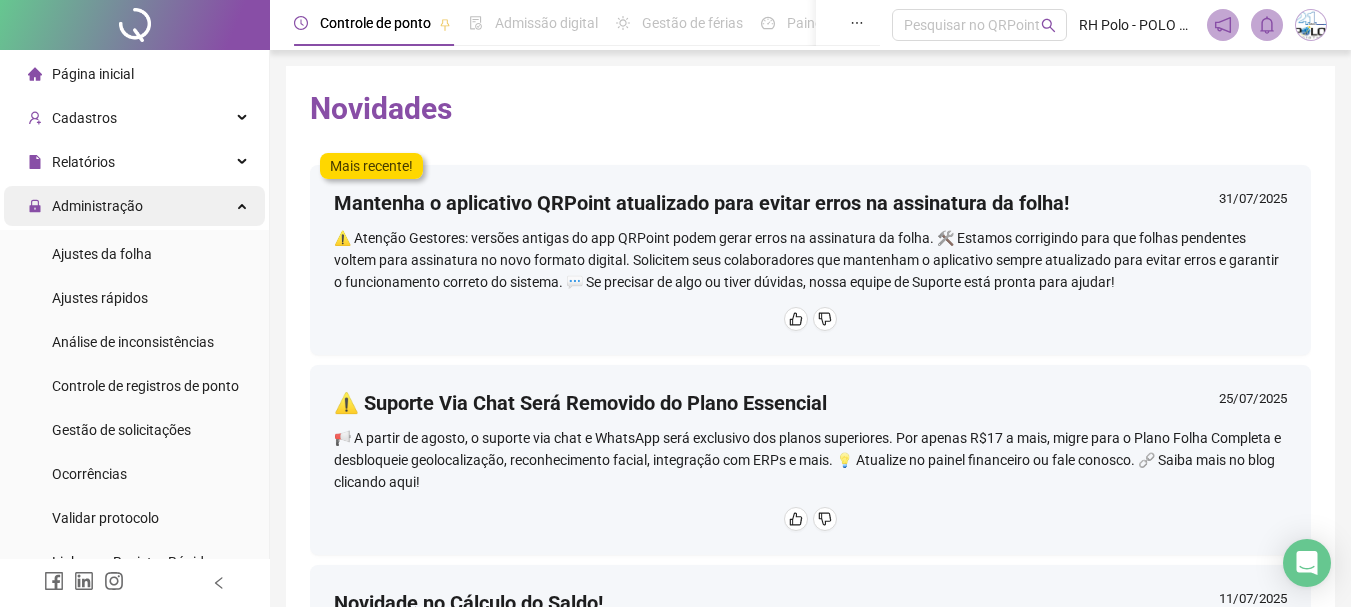 click on "Administração" at bounding box center (97, 206) 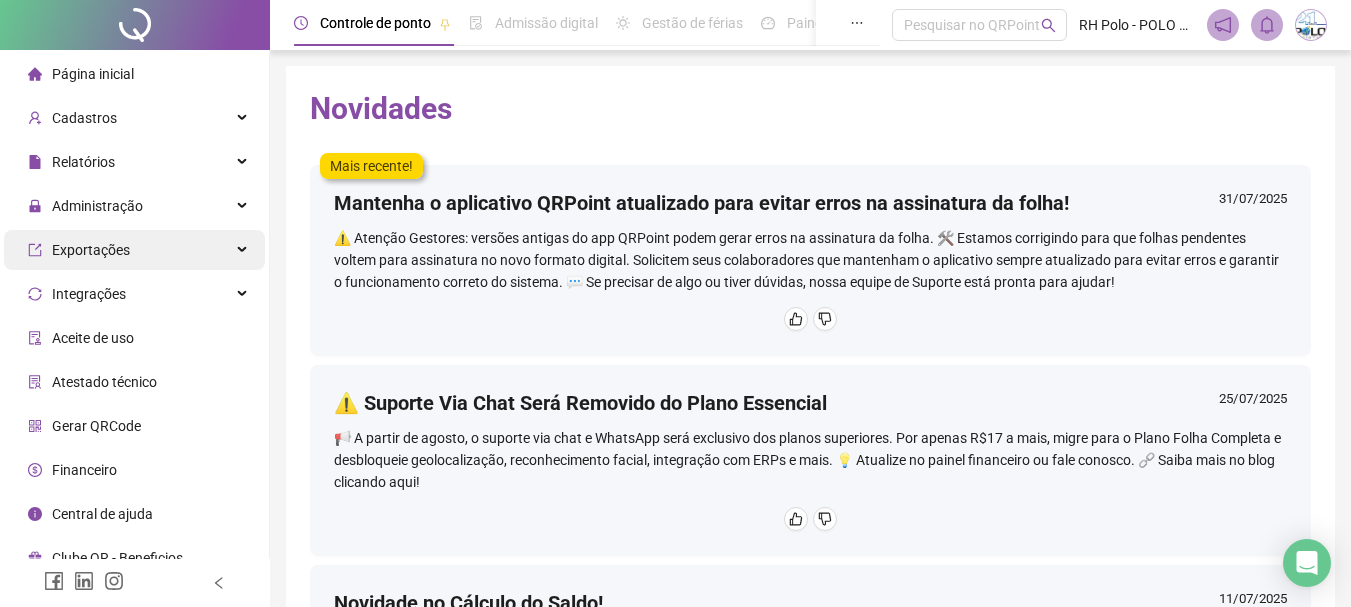 click on "Exportações" at bounding box center (91, 250) 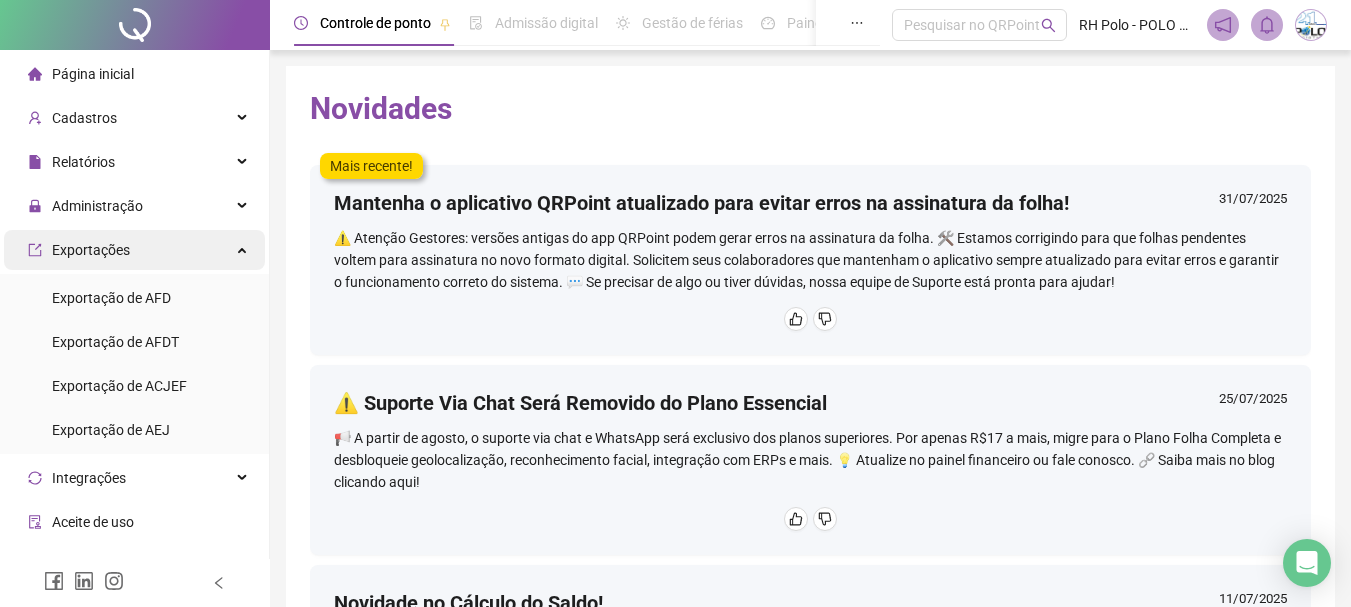 click on "Exportações" at bounding box center [91, 250] 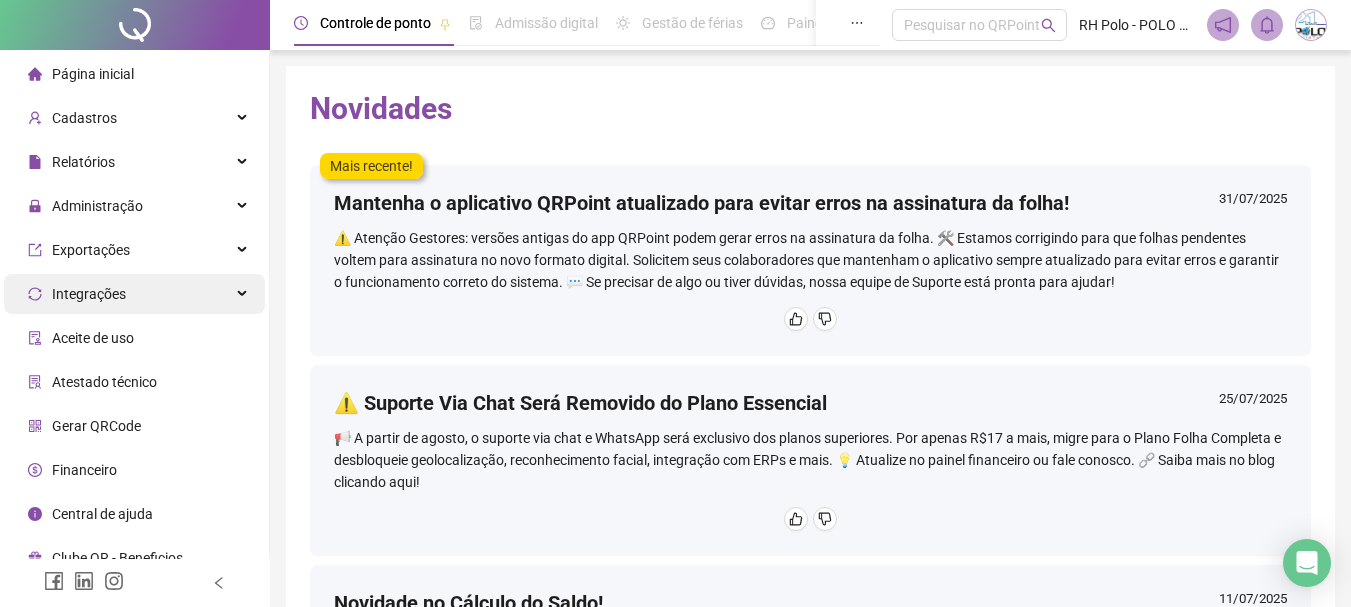 click on "Integrações" at bounding box center (89, 294) 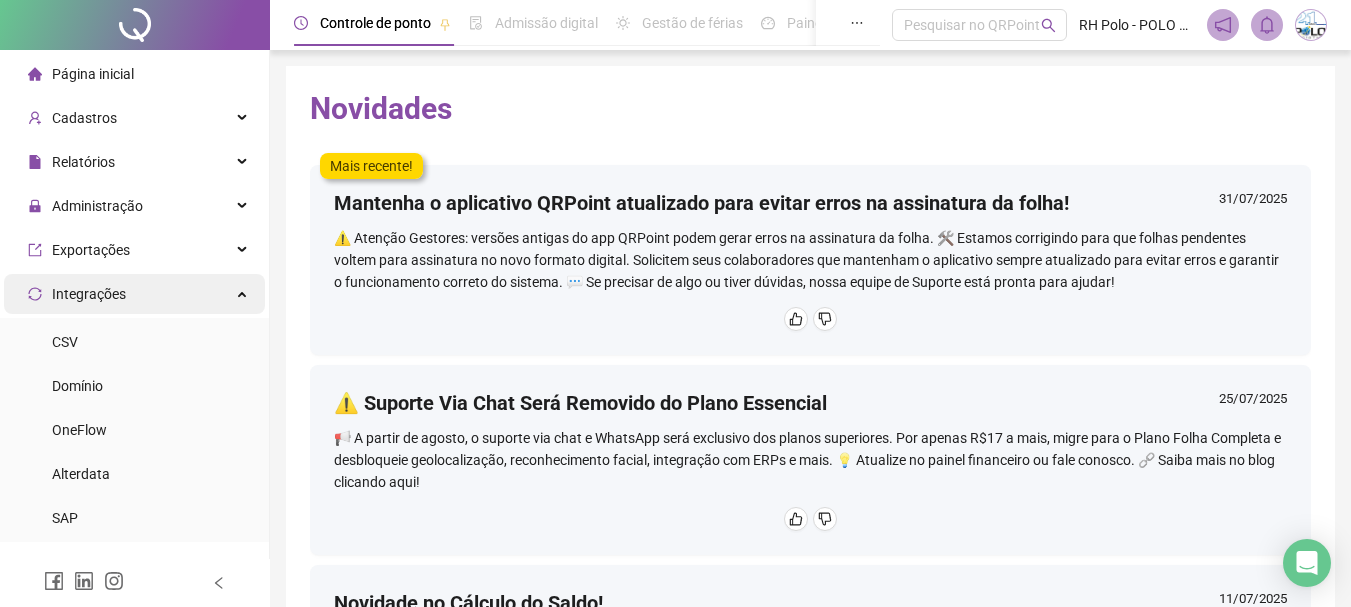 click on "Integrações" at bounding box center [89, 294] 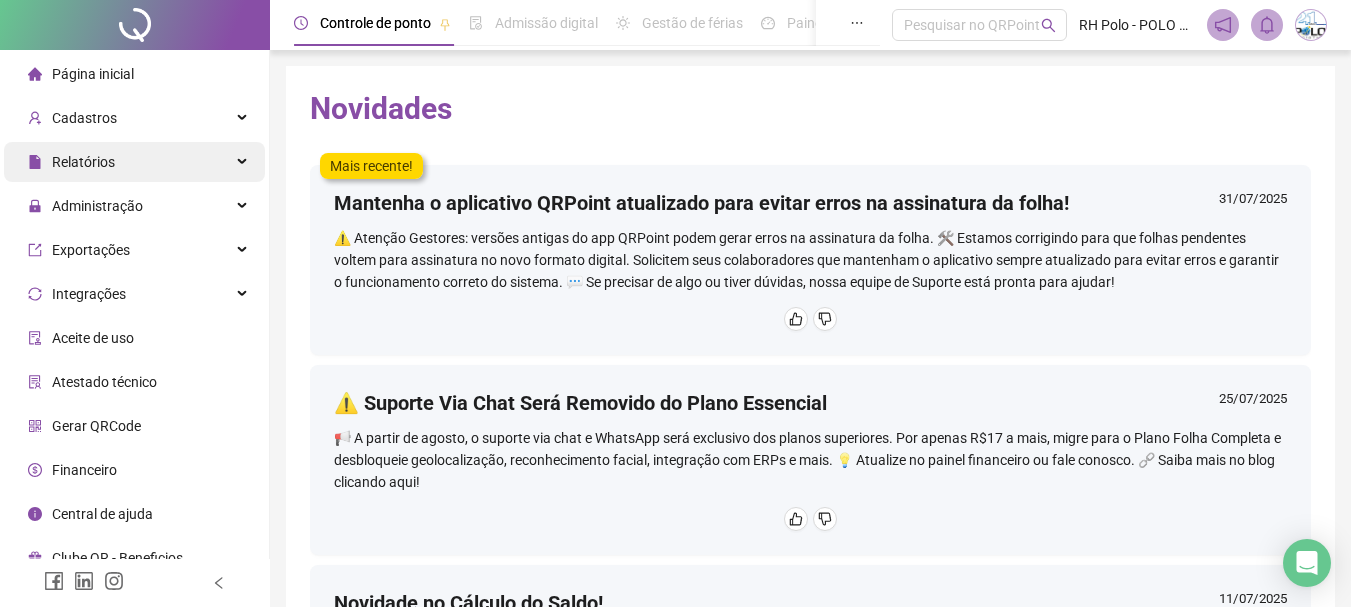 click on "Relatórios" at bounding box center [83, 162] 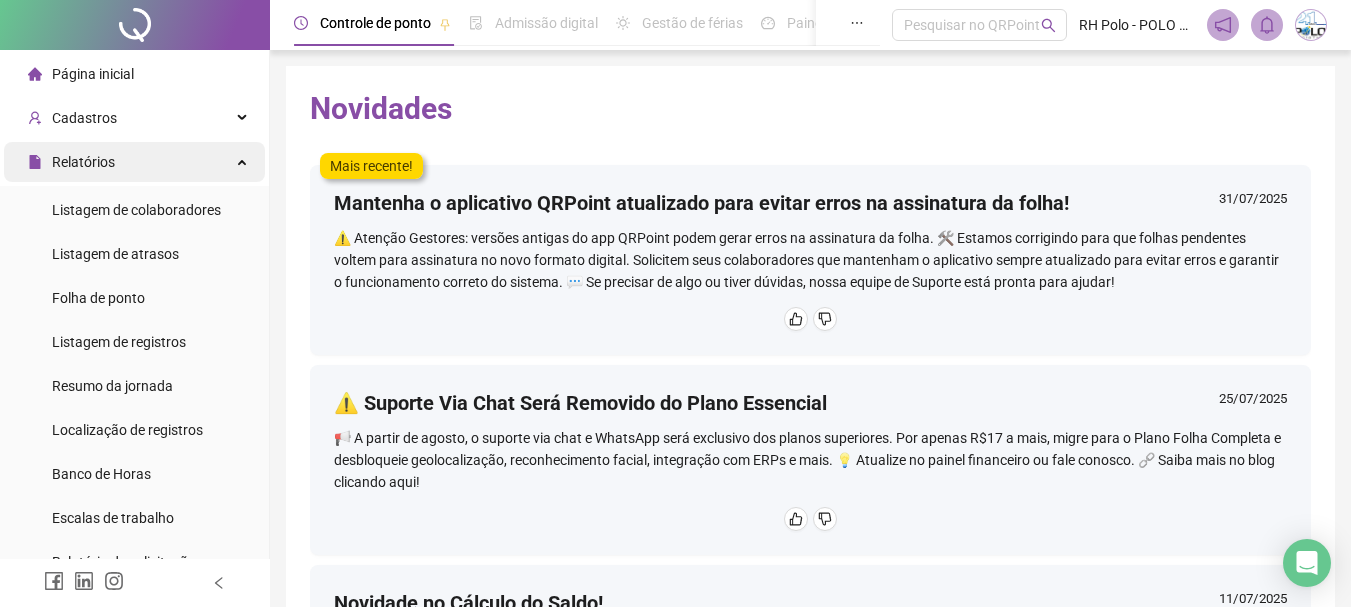 click on "Relatórios" at bounding box center (83, 162) 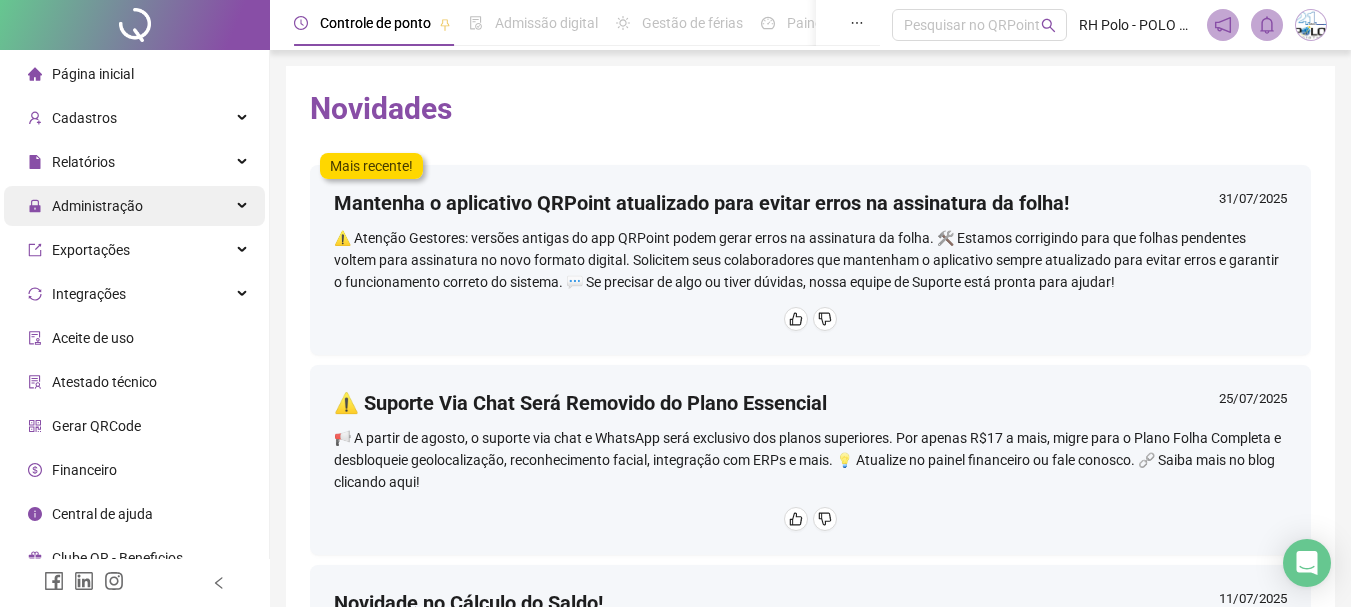 click on "Administração" at bounding box center (97, 206) 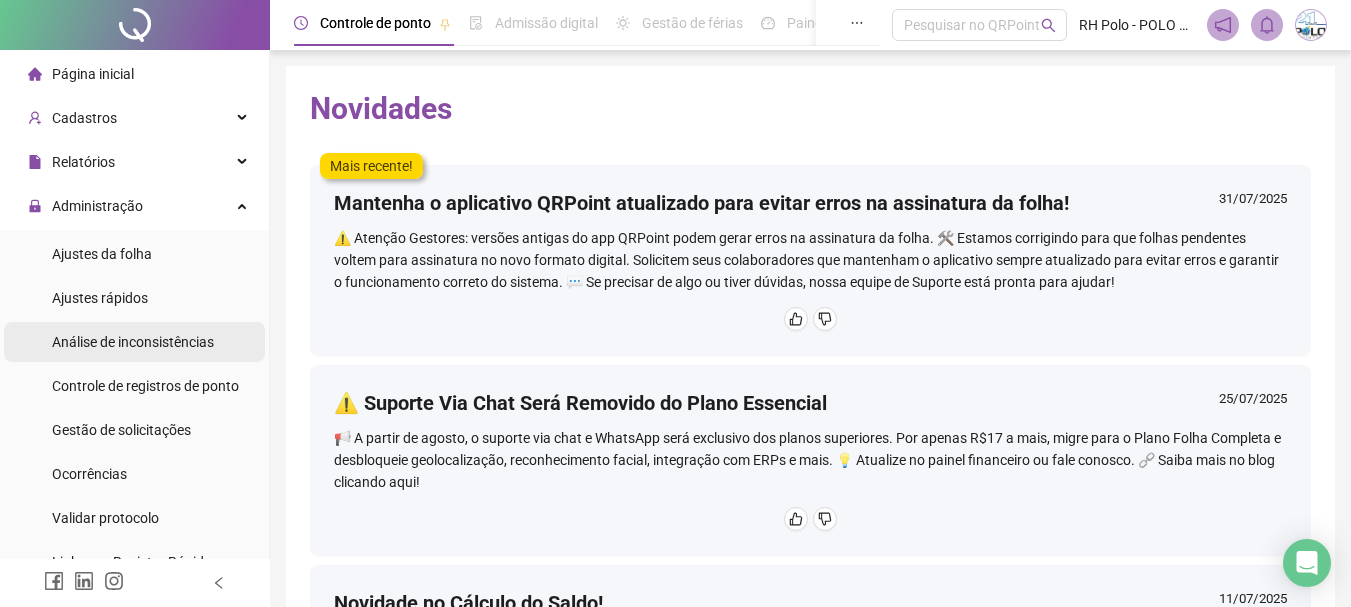 click on "Análise de inconsistências" at bounding box center (133, 342) 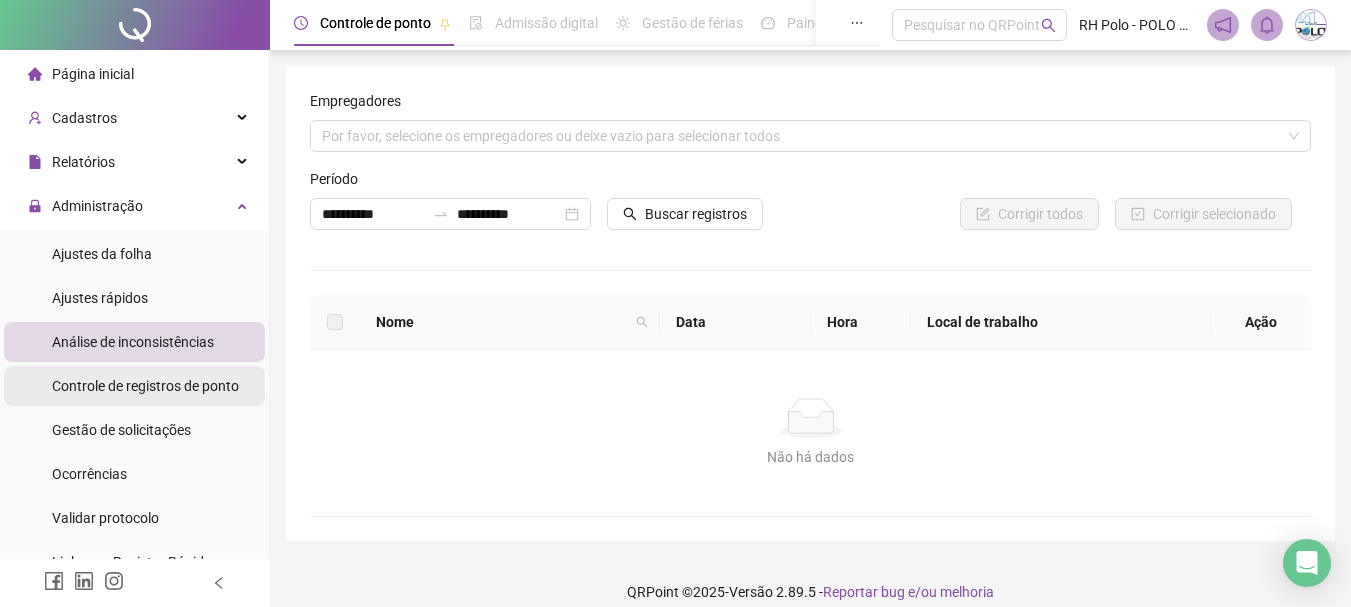 click on "Controle de registros de ponto" at bounding box center [145, 386] 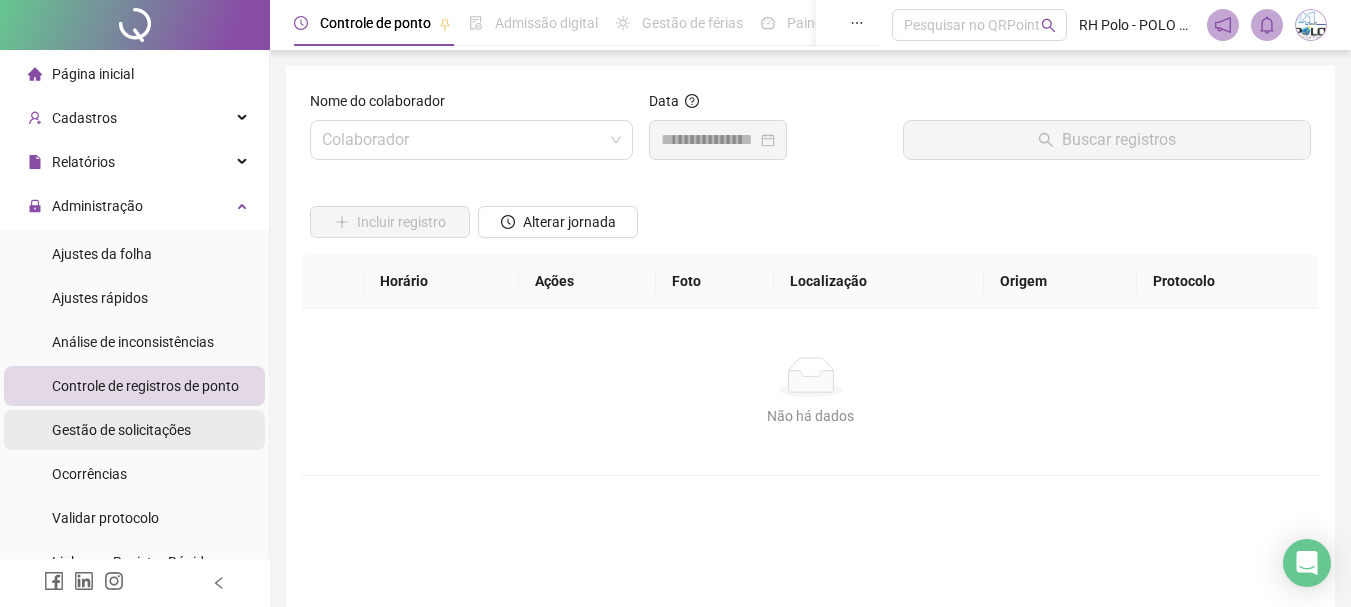 click on "Gestão de solicitações" at bounding box center (121, 430) 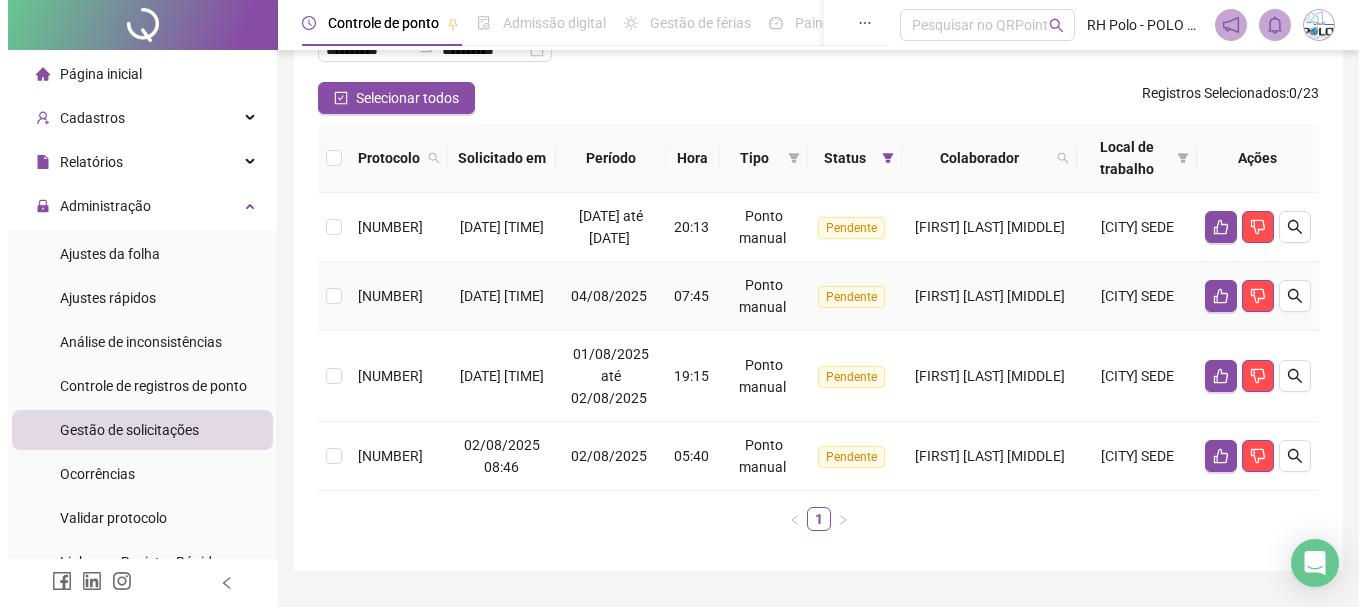 scroll, scrollTop: 200, scrollLeft: 0, axis: vertical 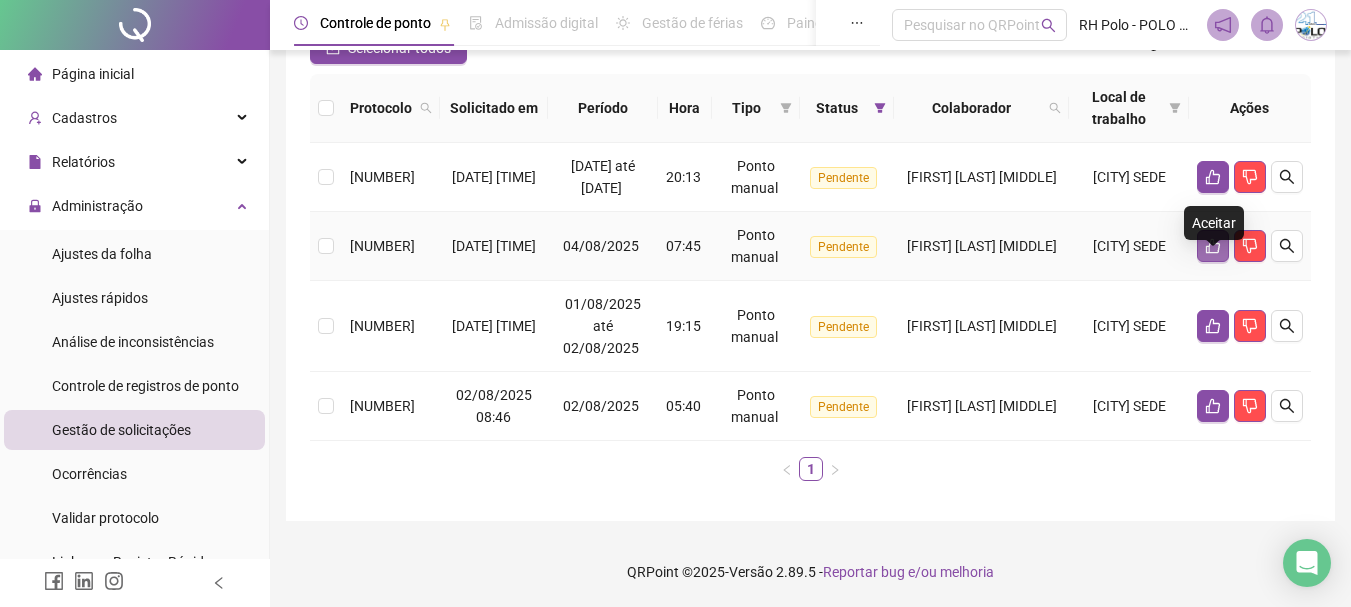 click 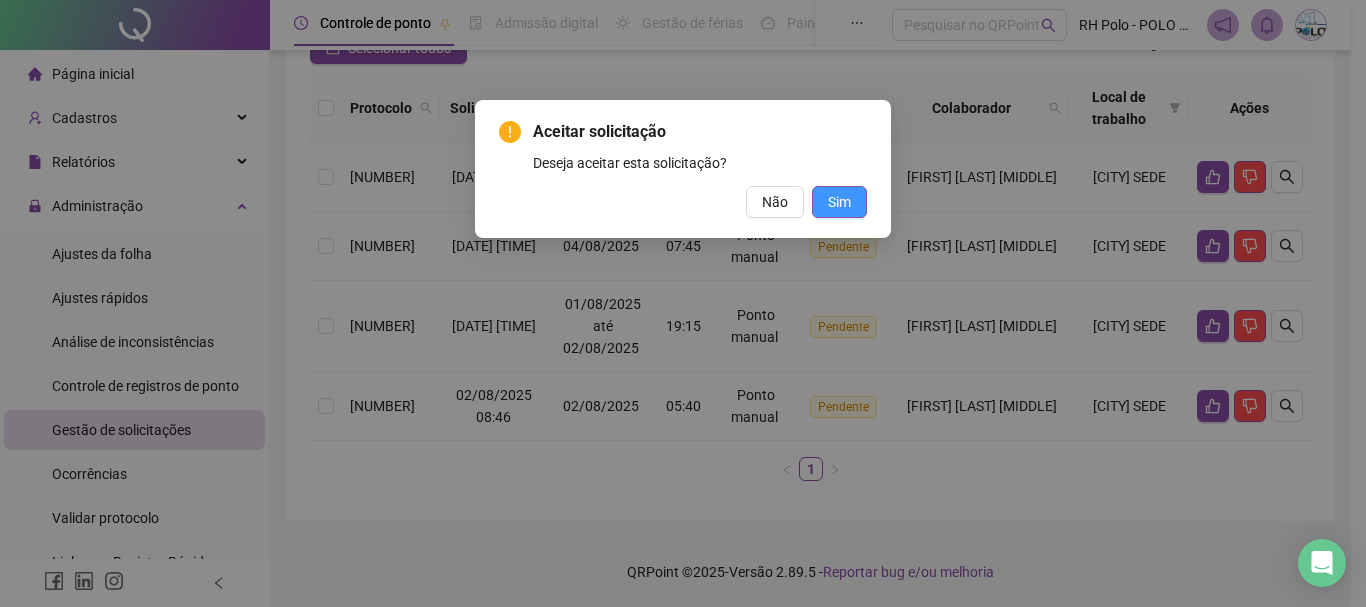 click on "Sim" at bounding box center (839, 202) 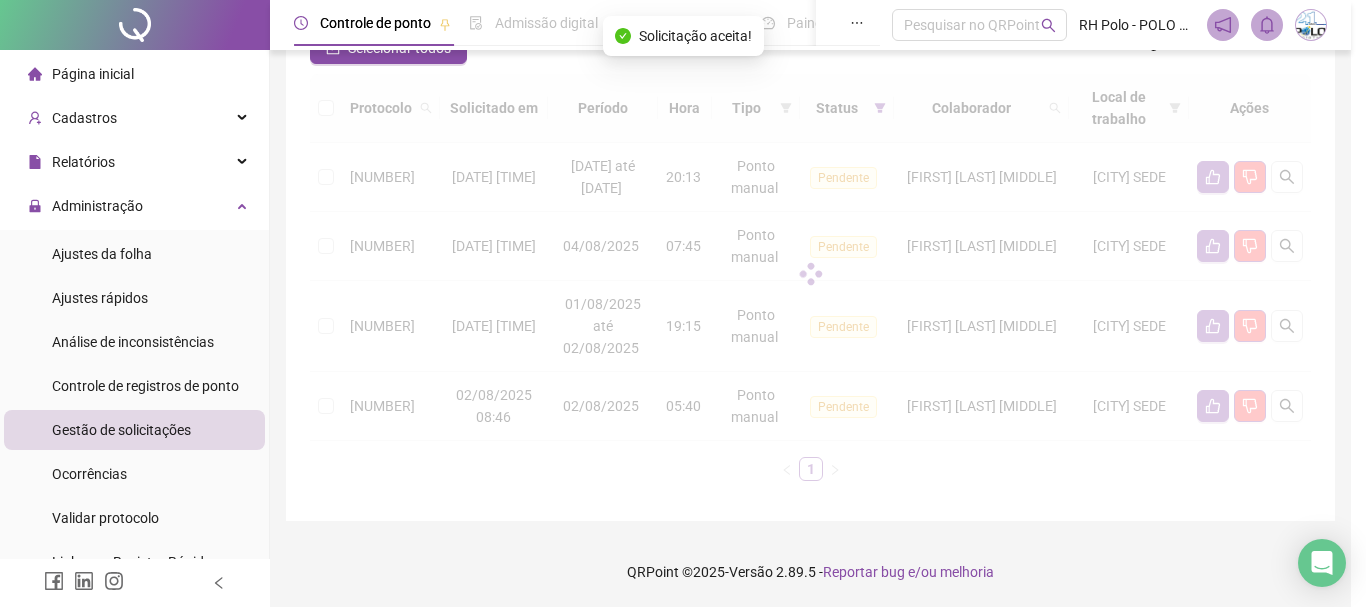 scroll, scrollTop: 153, scrollLeft: 0, axis: vertical 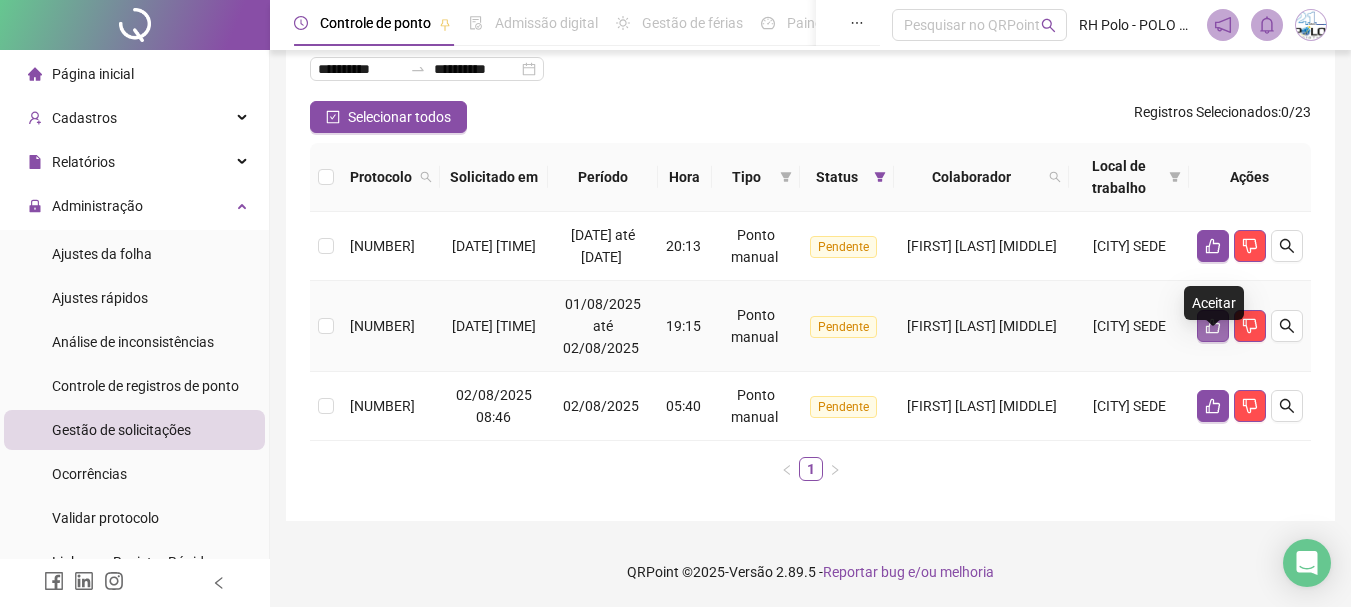 click 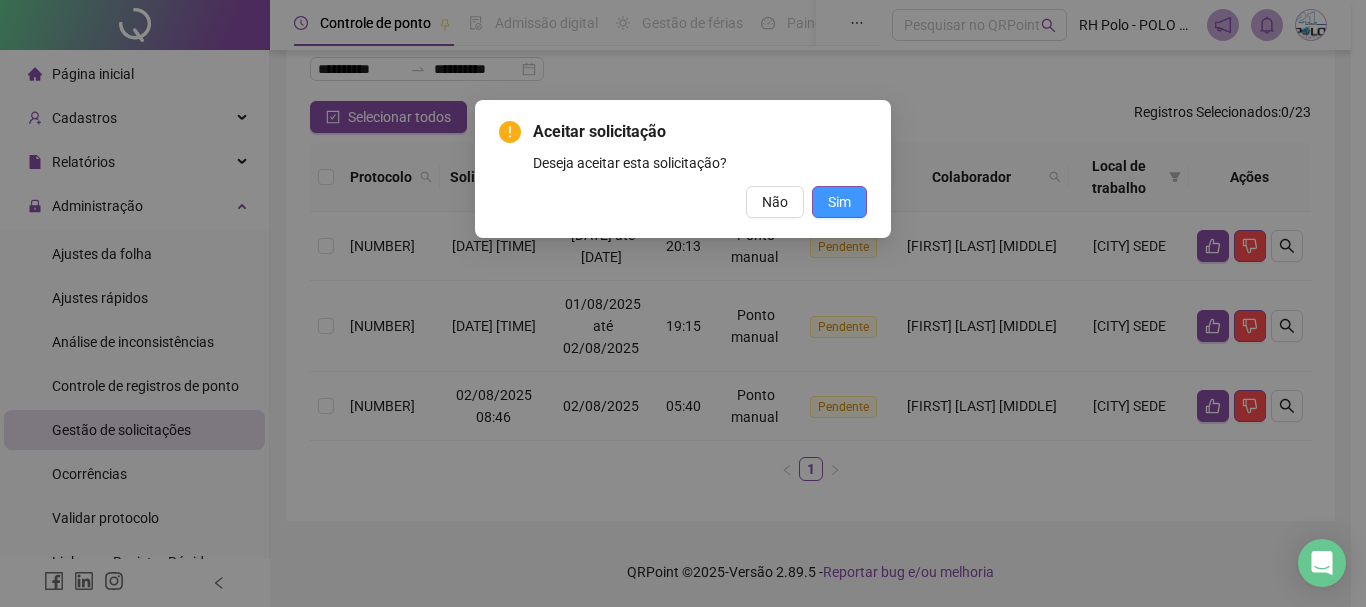 click on "Sim" at bounding box center (839, 202) 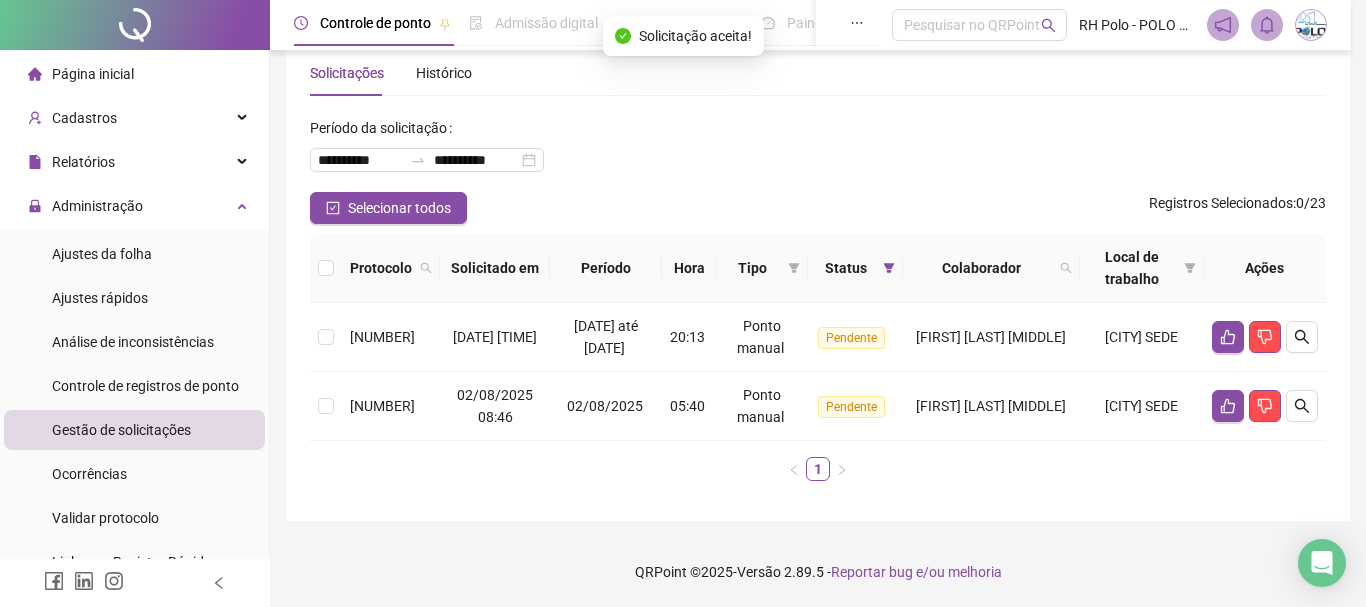 scroll, scrollTop: 62, scrollLeft: 0, axis: vertical 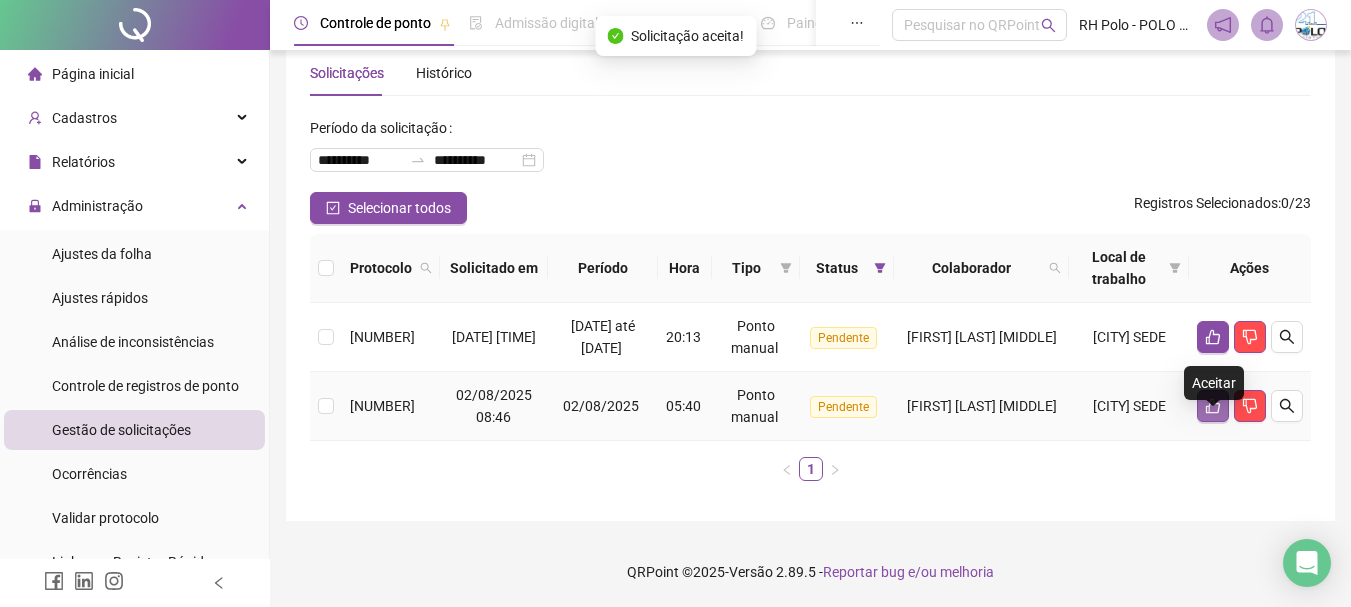 click 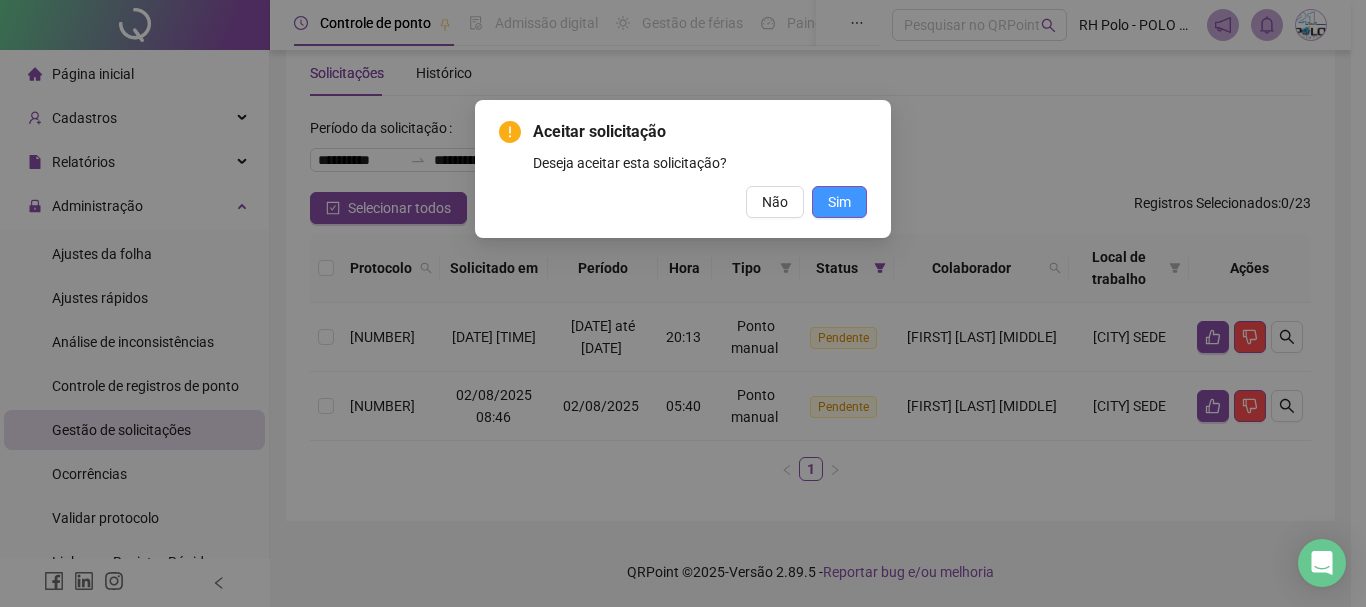 click on "Sim" at bounding box center [839, 202] 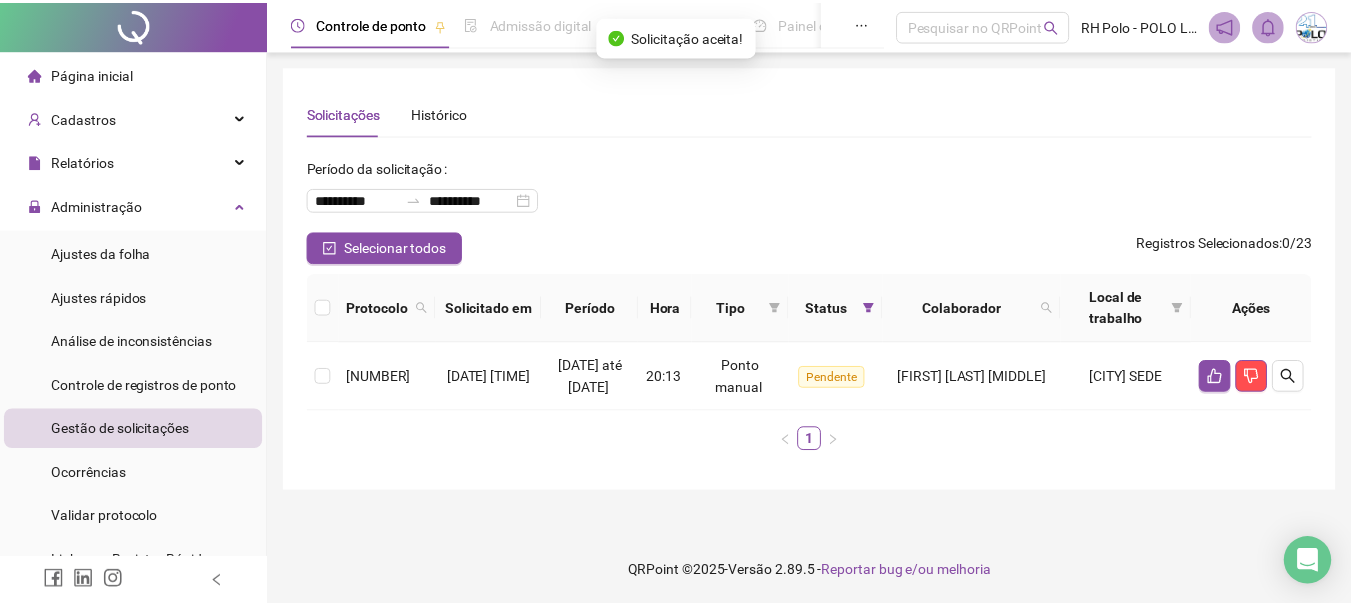 scroll, scrollTop: 0, scrollLeft: 0, axis: both 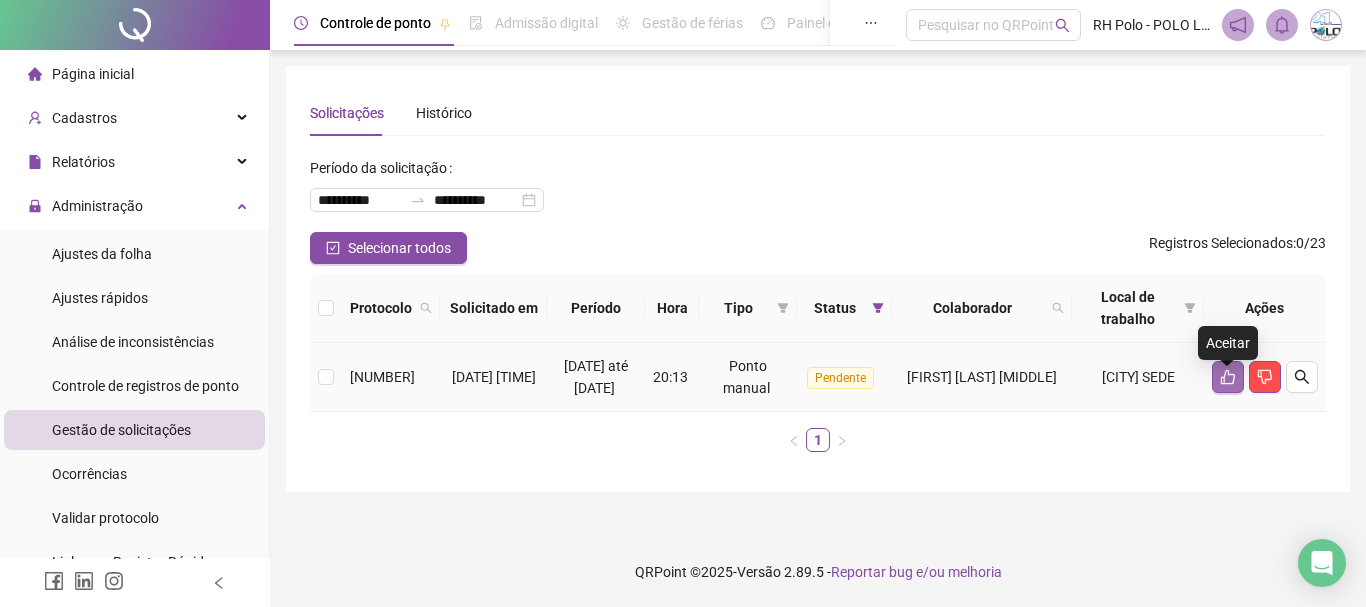 click at bounding box center [1228, 377] 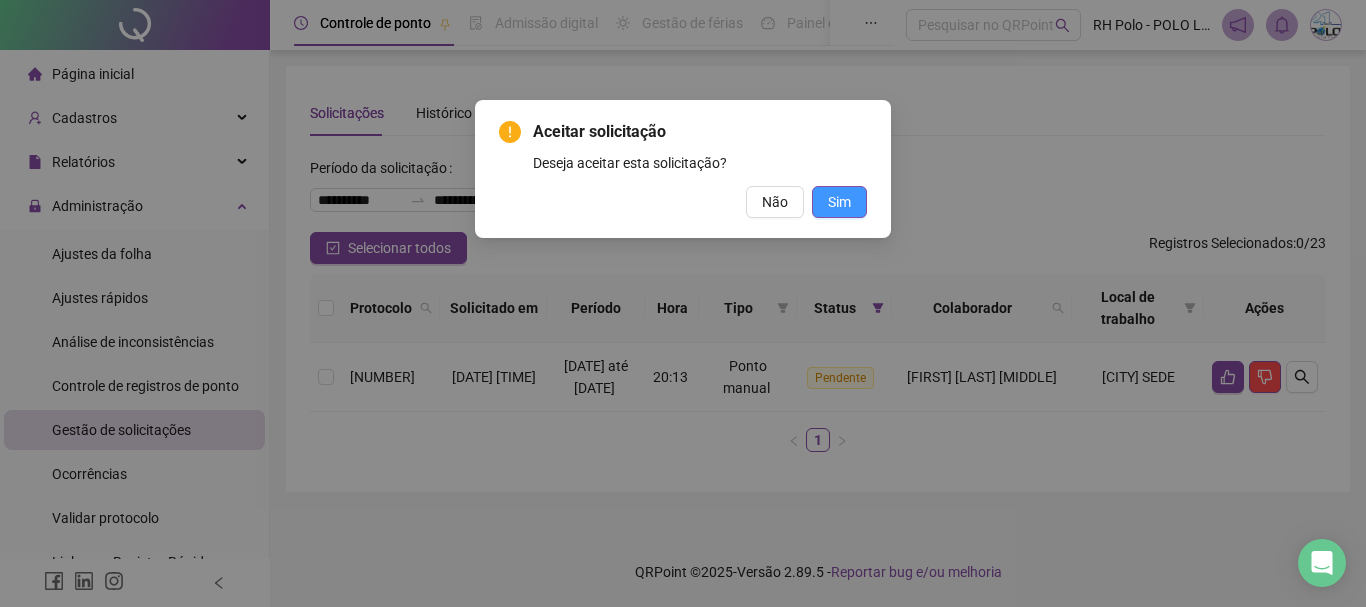 click on "Sim" at bounding box center (839, 202) 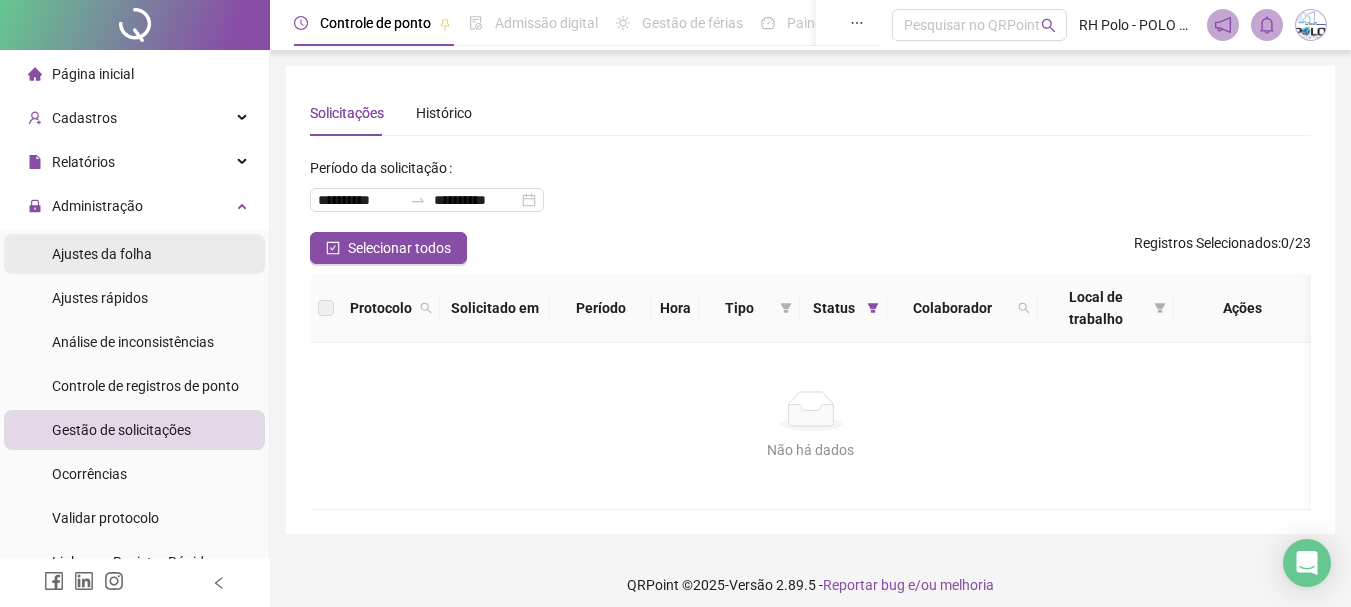 click on "Ajustes da folha" at bounding box center (102, 254) 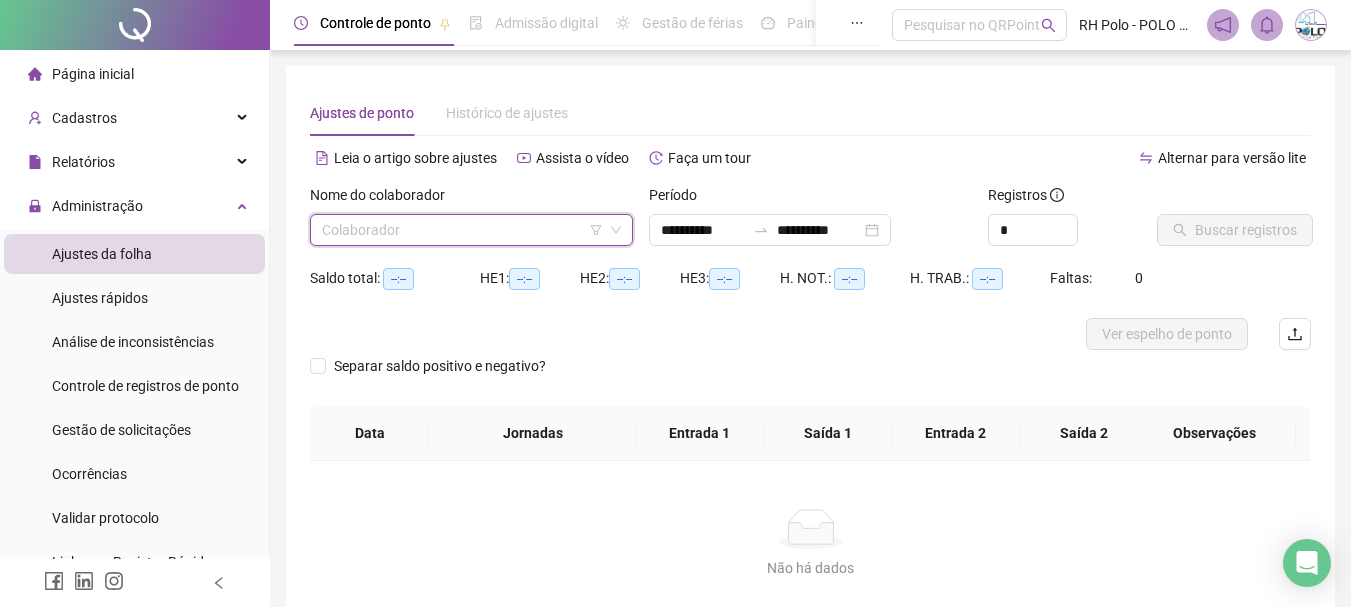 click at bounding box center [462, 230] 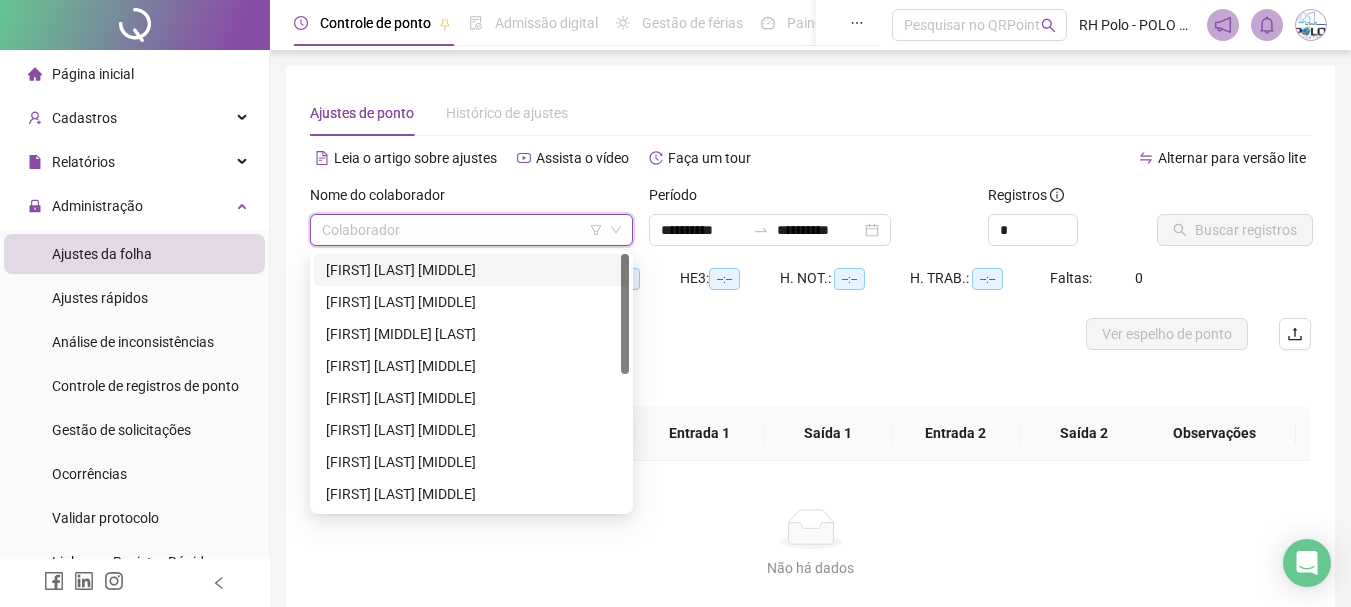click on "[FIRST] [LAST] [MIDDLE]" at bounding box center (471, 270) 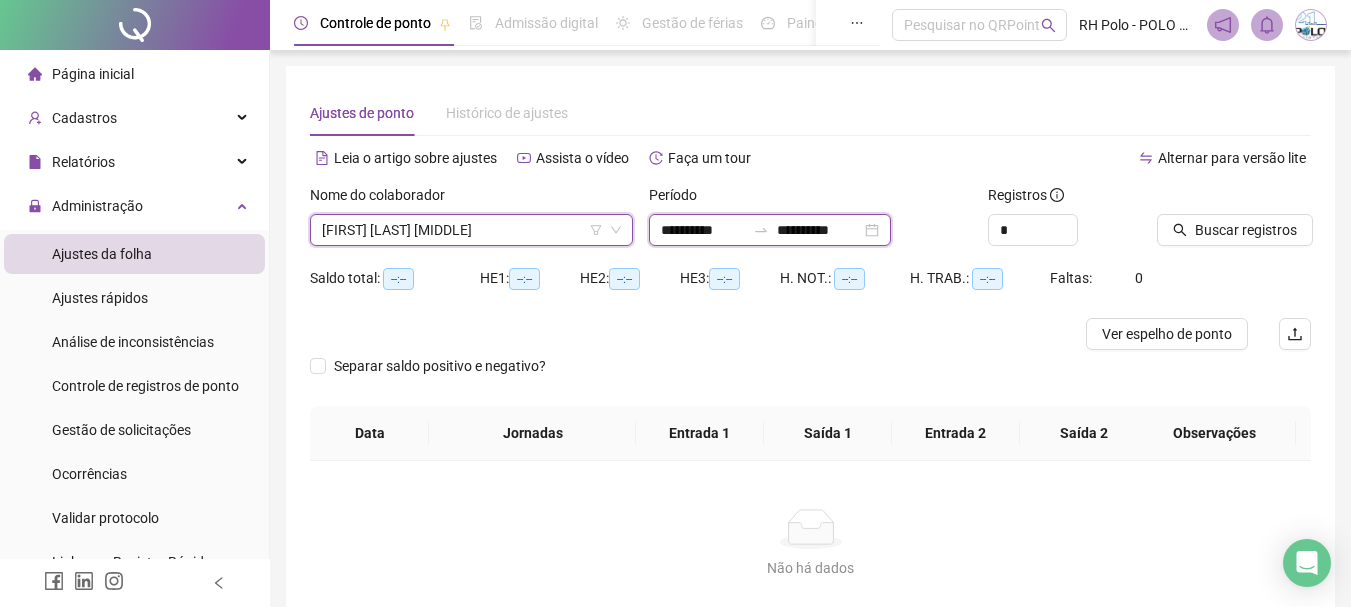 click on "**********" at bounding box center (703, 230) 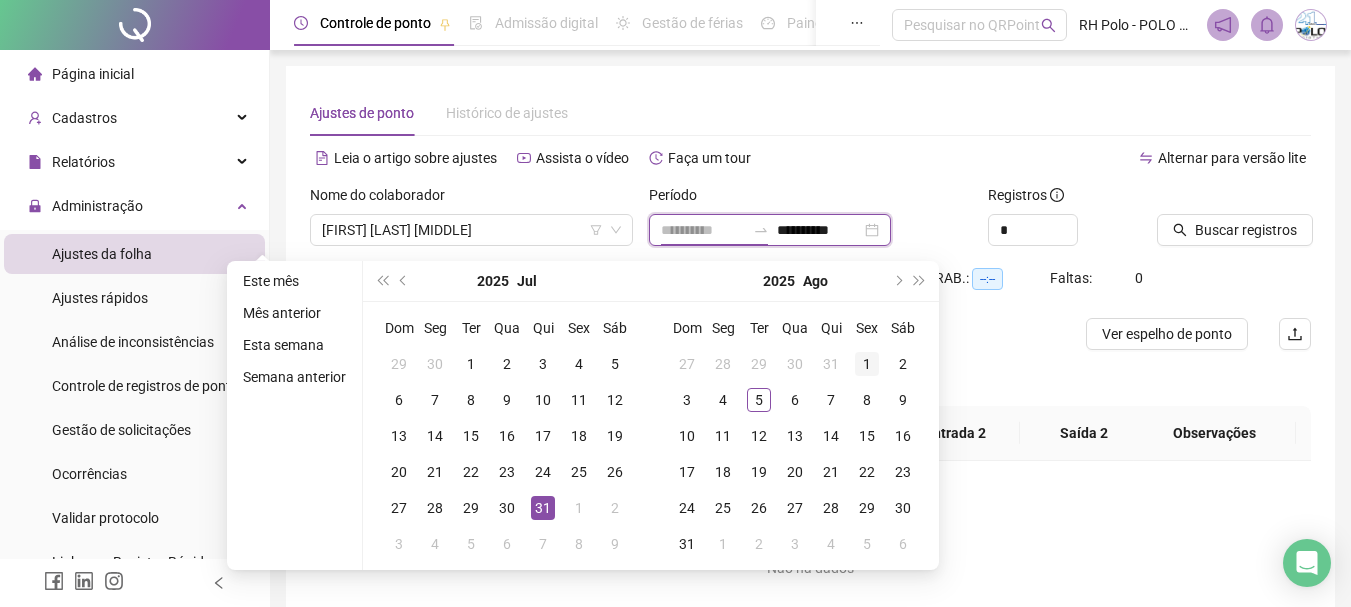 type on "**********" 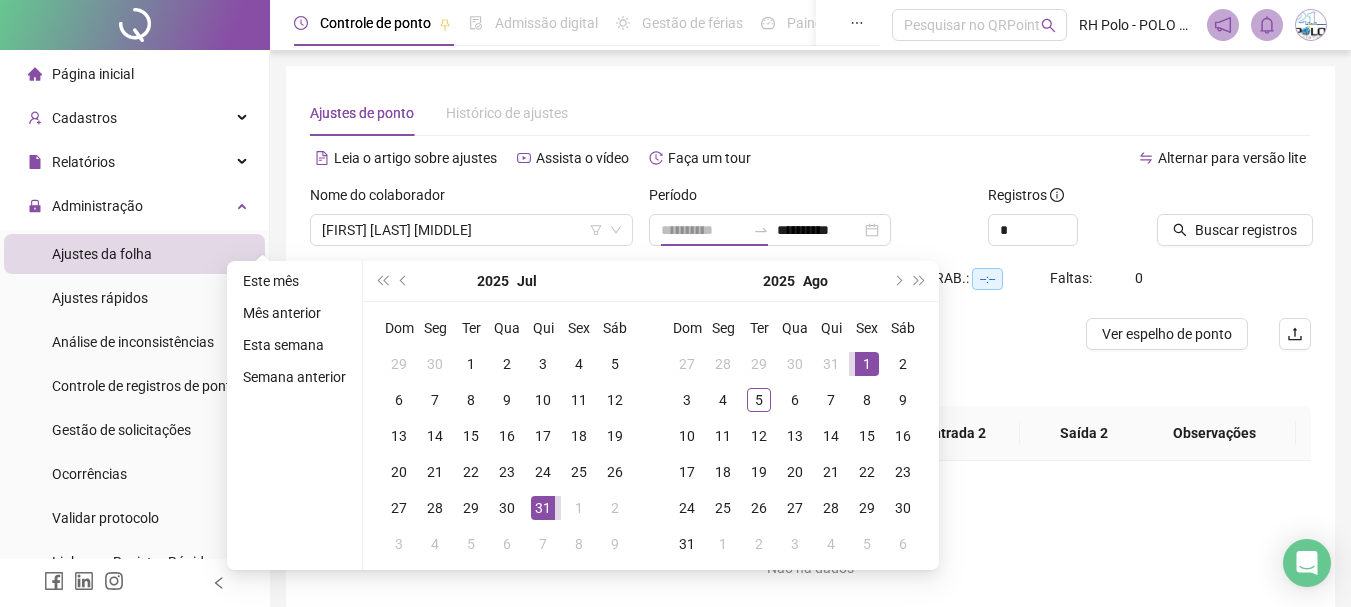 click on "1" at bounding box center [867, 364] 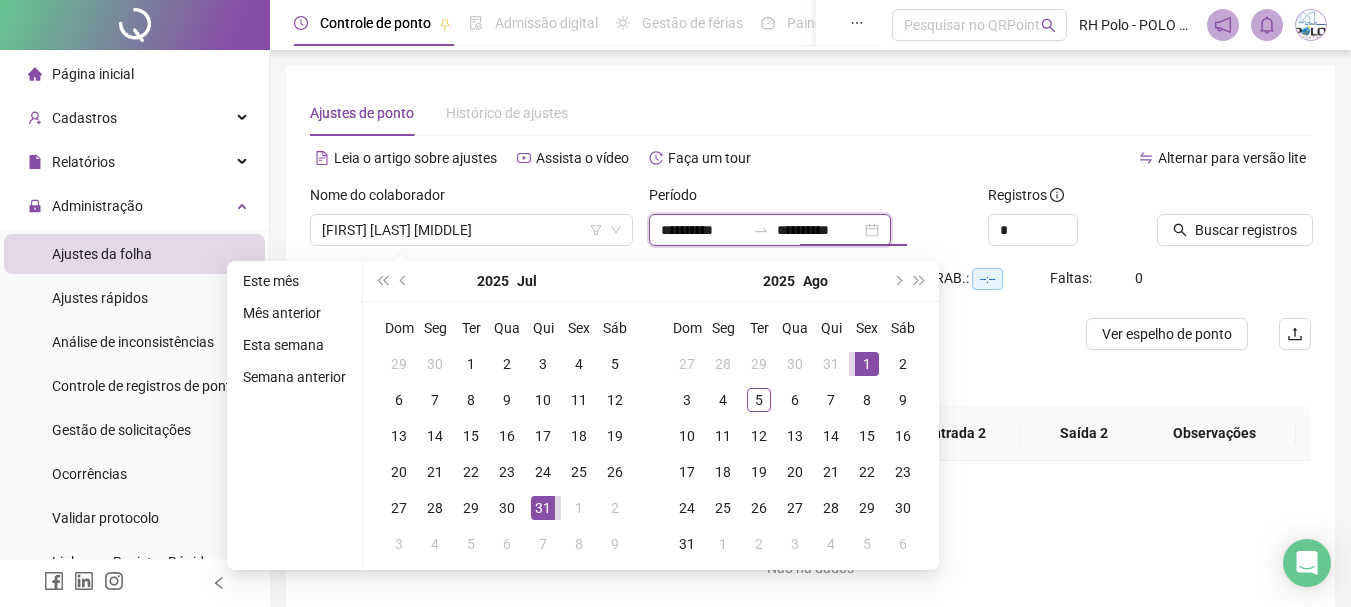 click on "**********" at bounding box center [819, 230] 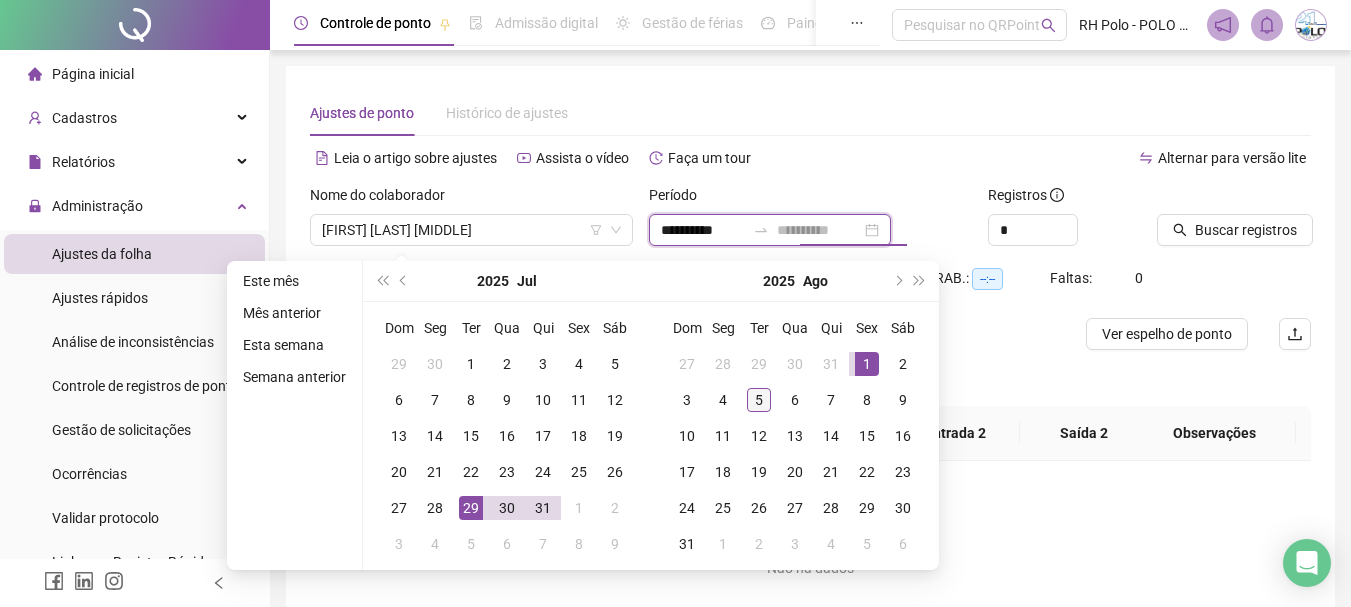 type on "**********" 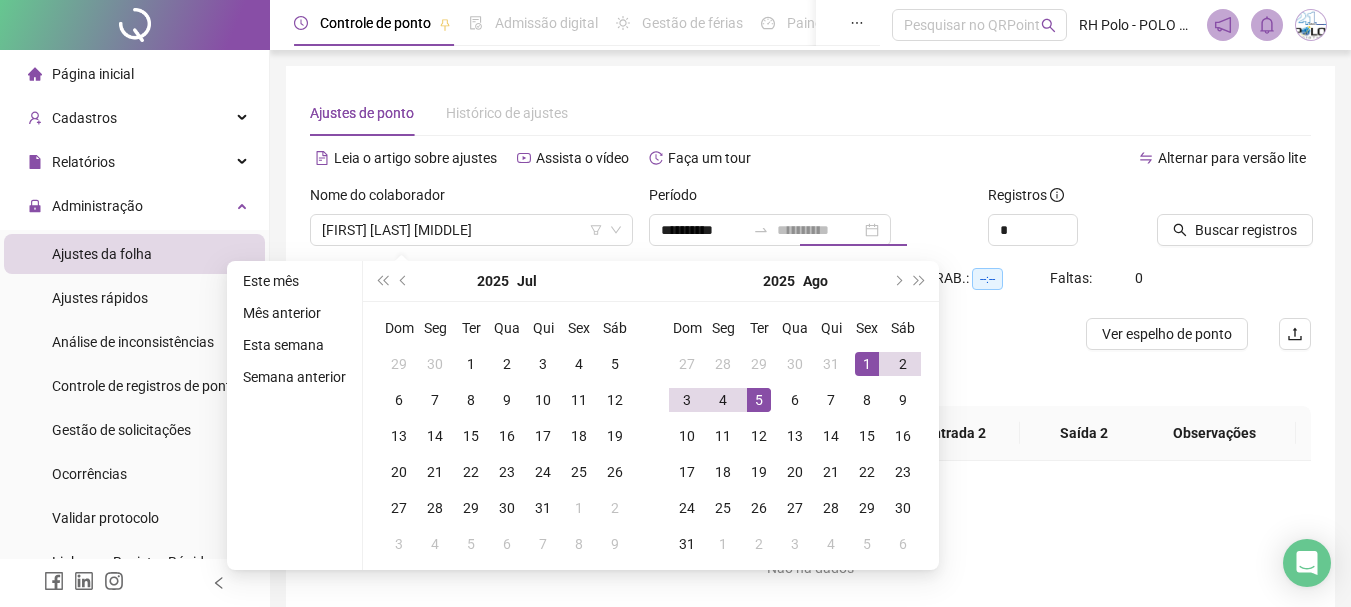 click on "5" at bounding box center (759, 400) 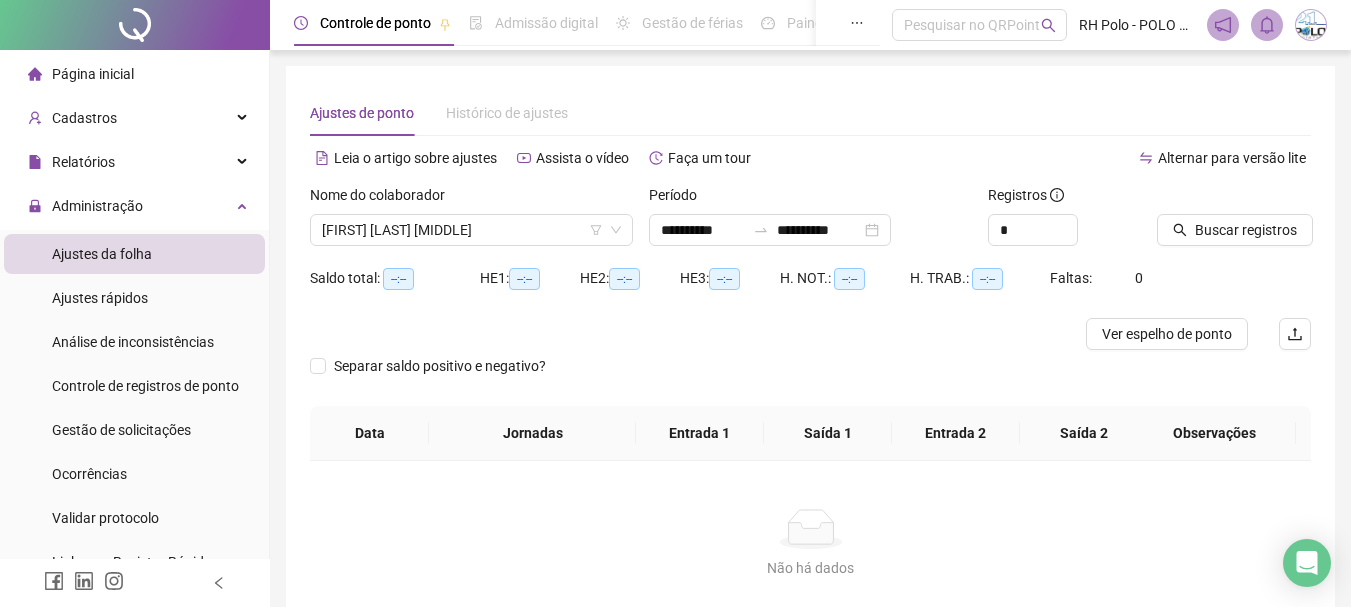 click on "Alternar para versão lite" at bounding box center [1061, 158] 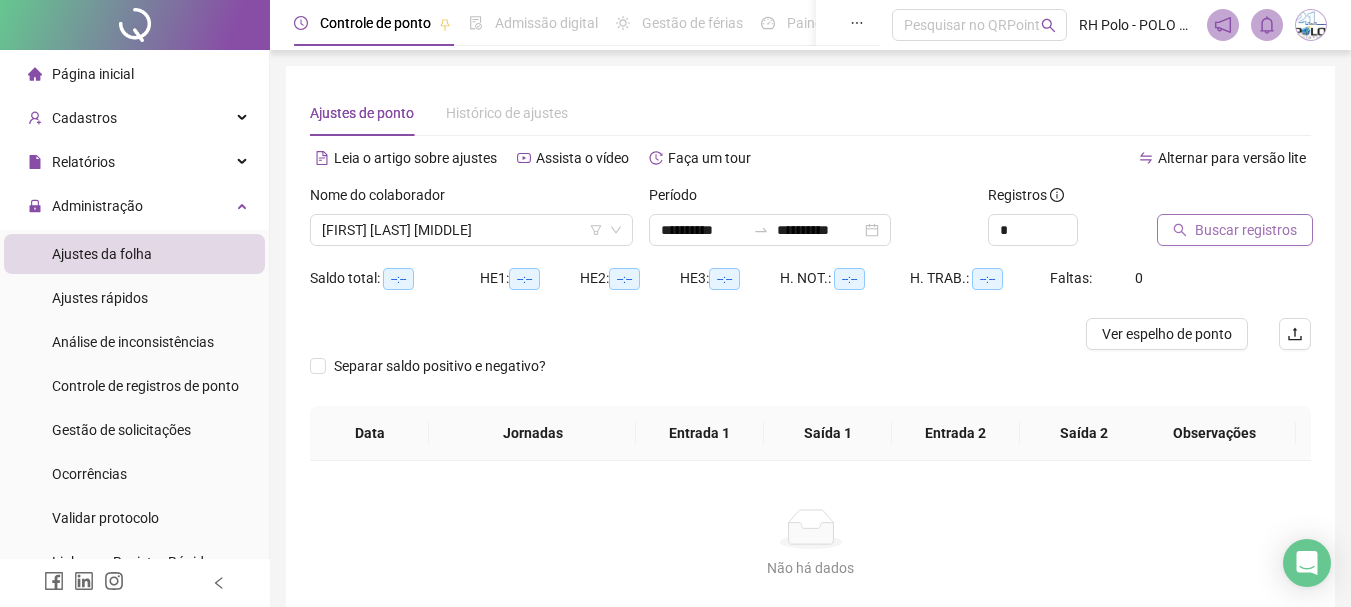 click 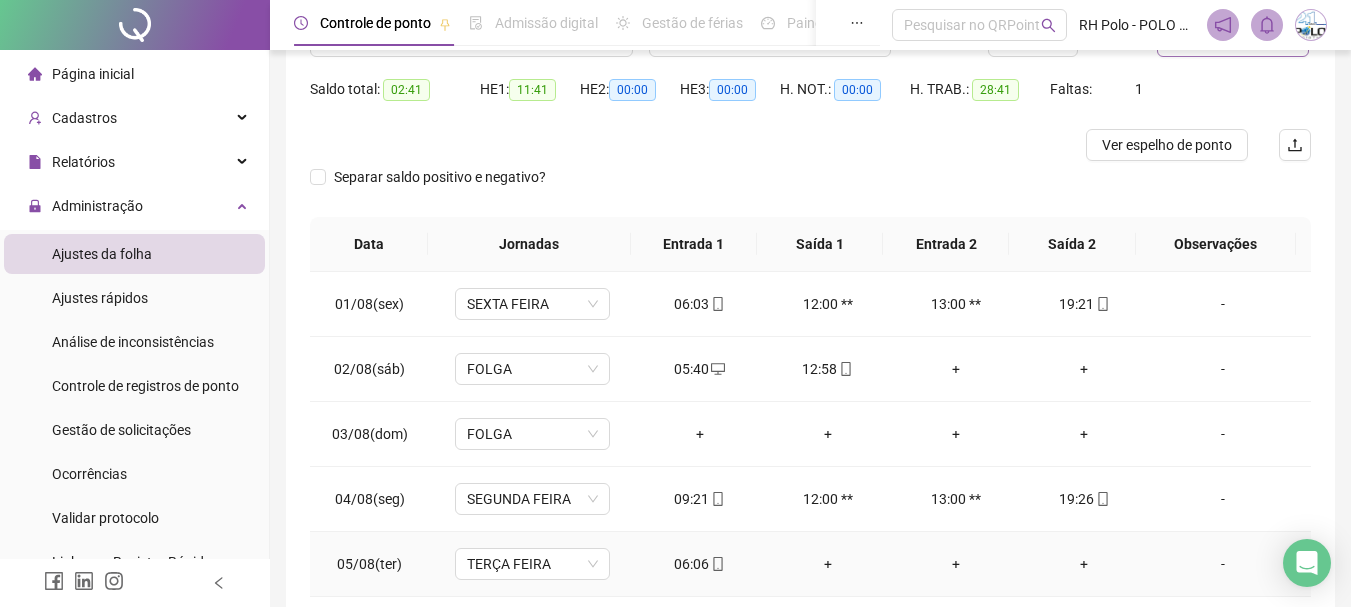 scroll, scrollTop: 0, scrollLeft: 0, axis: both 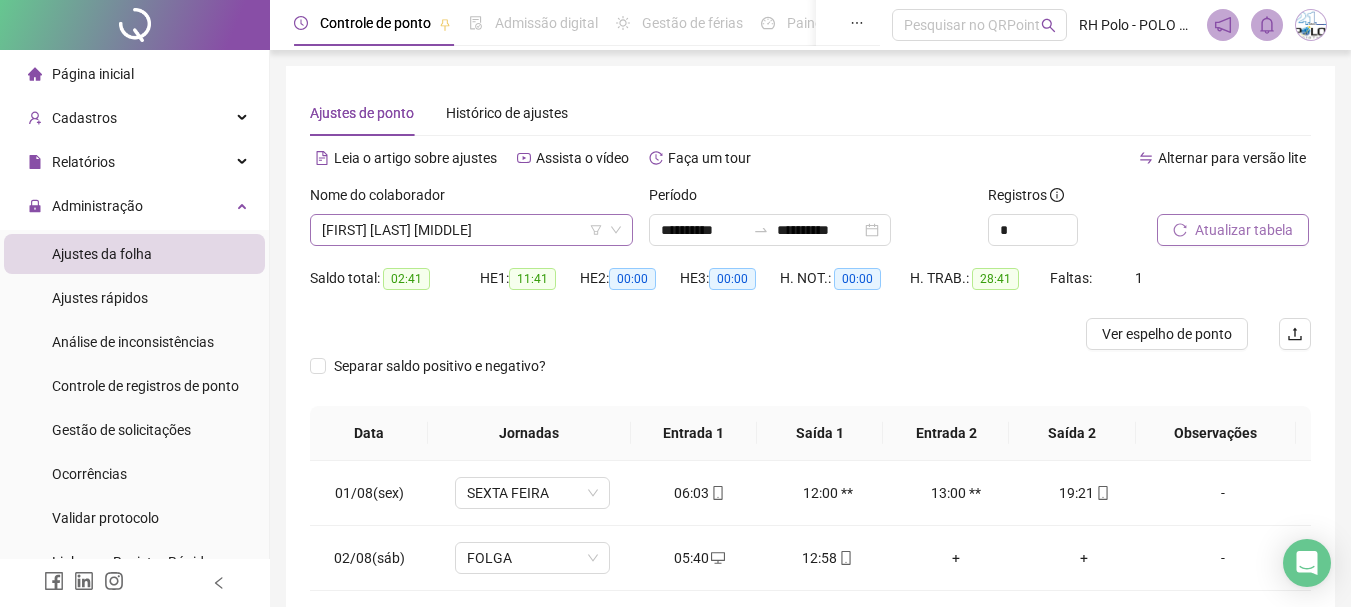 click on "[FIRST] [LAST] [MIDDLE]" at bounding box center [471, 230] 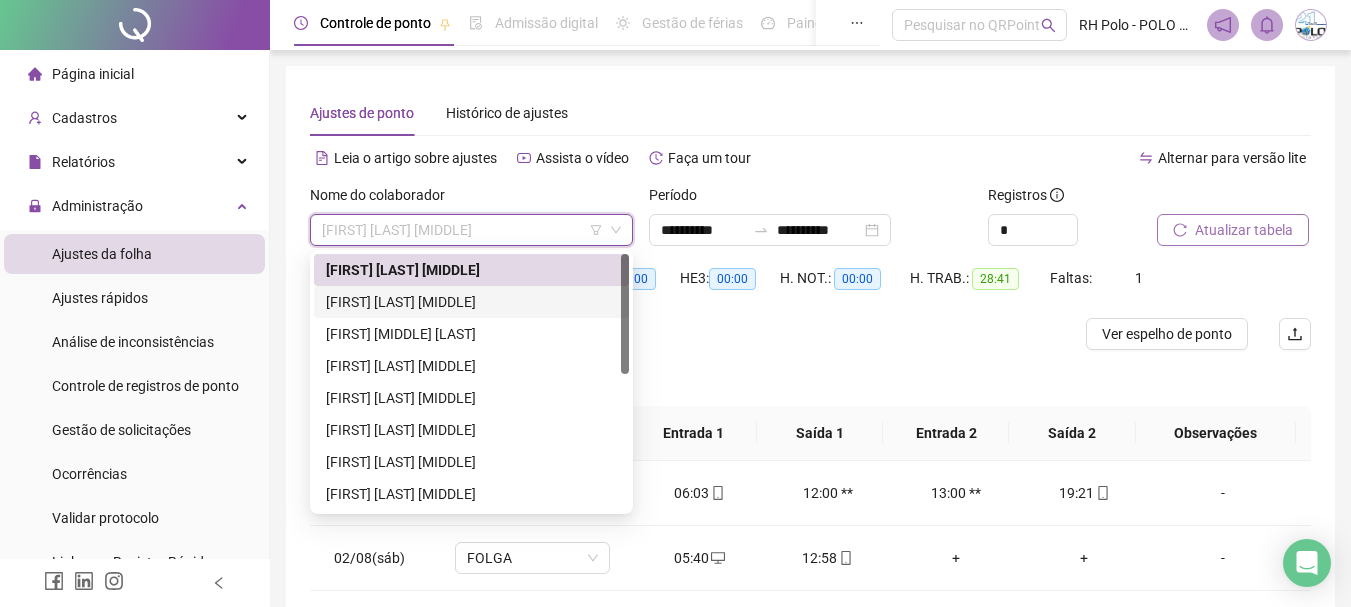scroll, scrollTop: 100, scrollLeft: 0, axis: vertical 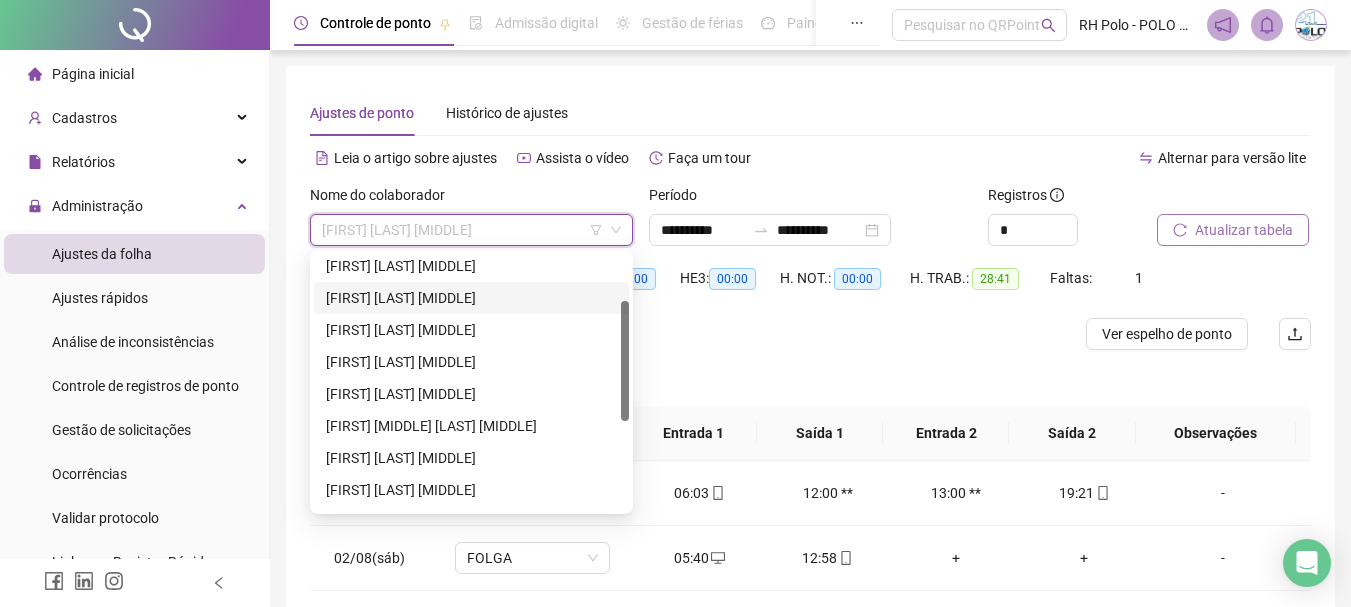 click on "[FIRST] [LAST] [MIDDLE]" at bounding box center (471, 298) 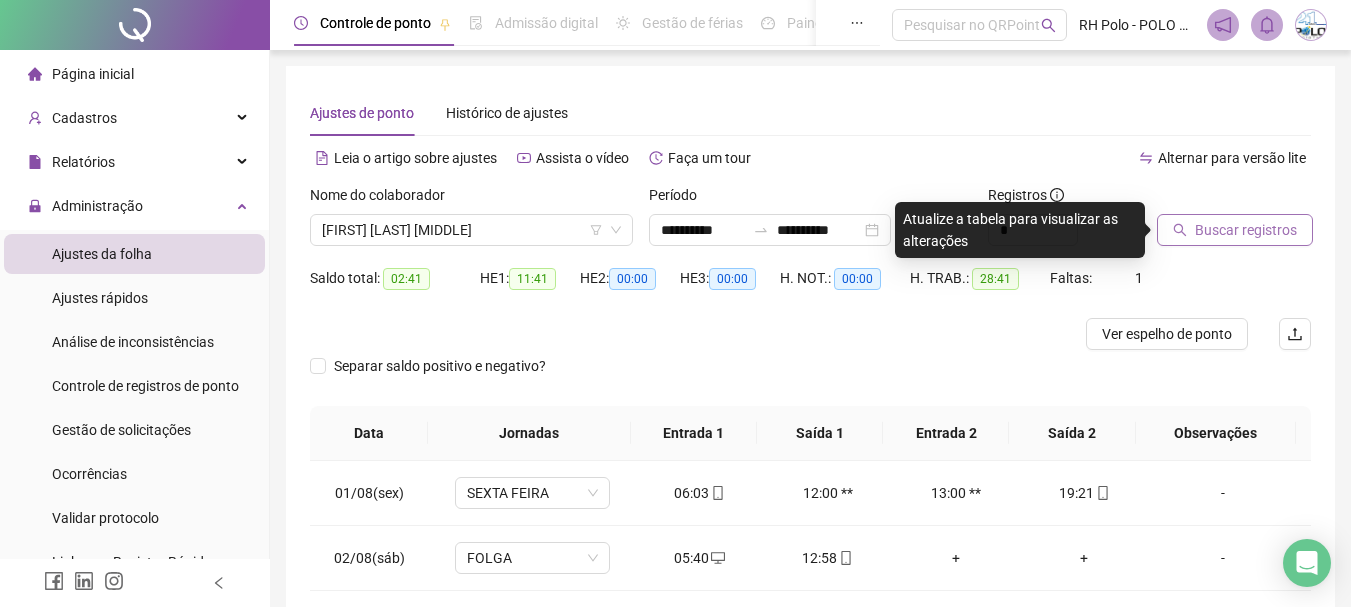 click on "Buscar registros" at bounding box center (1246, 230) 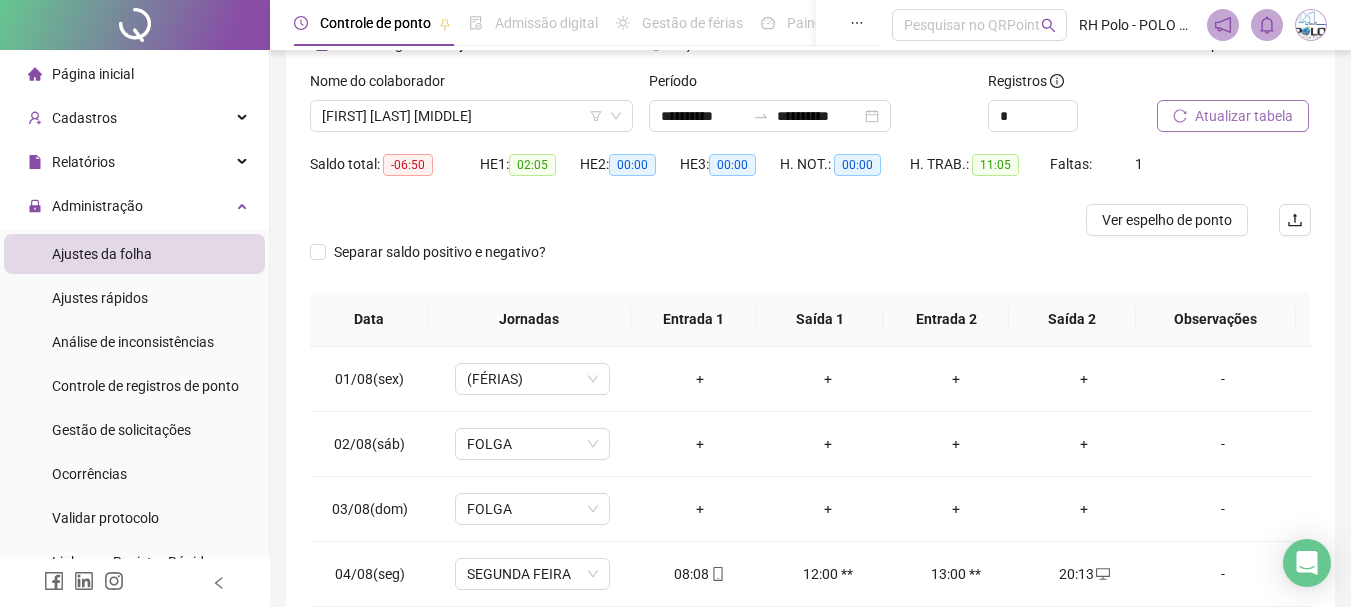 scroll, scrollTop: 0, scrollLeft: 0, axis: both 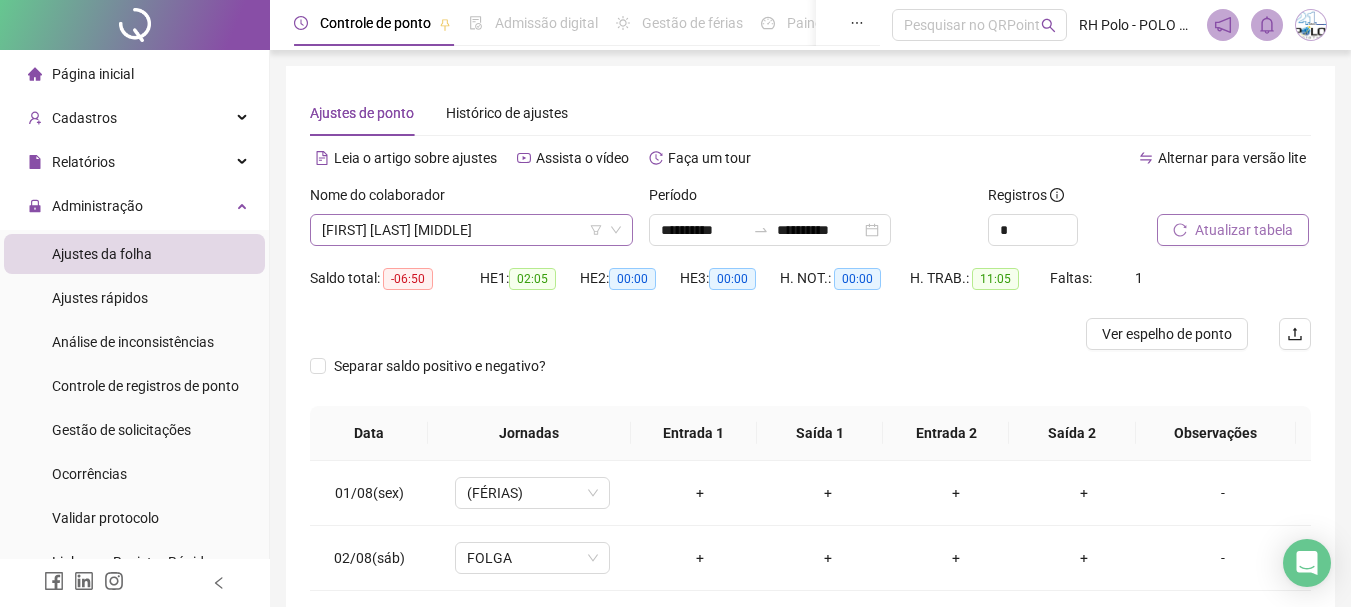 click on "[FIRST] [LAST] [MIDDLE]" at bounding box center [471, 230] 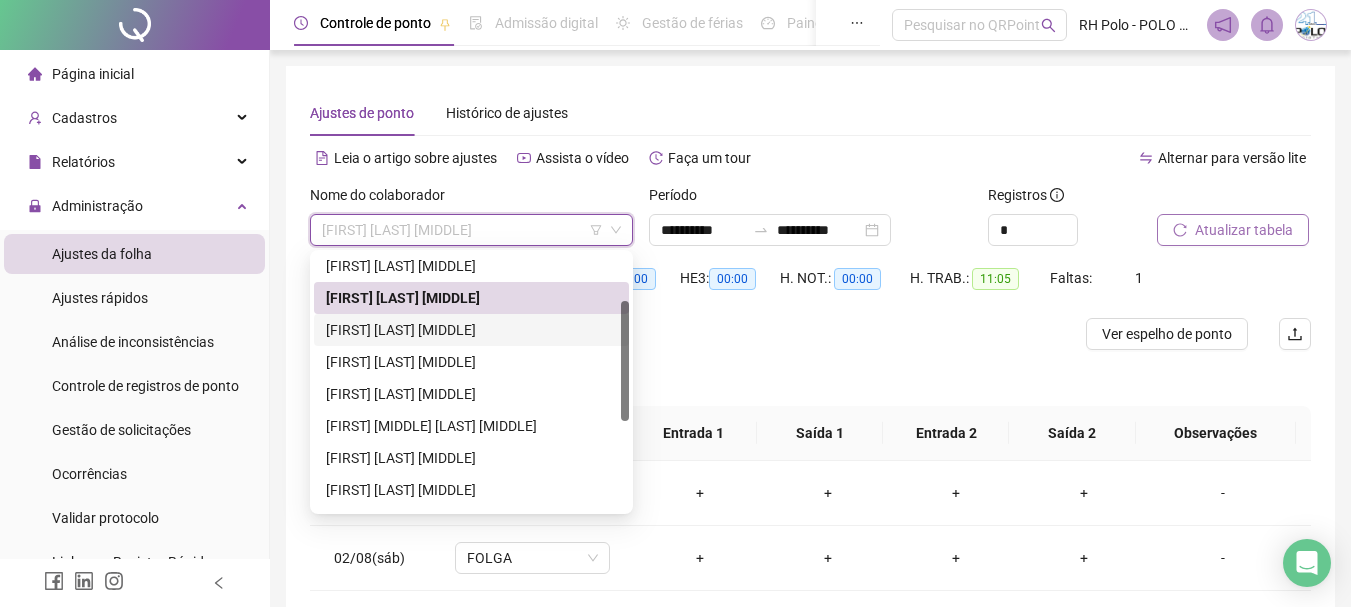 click on "HE 3:   00:00" at bounding box center [730, 290] 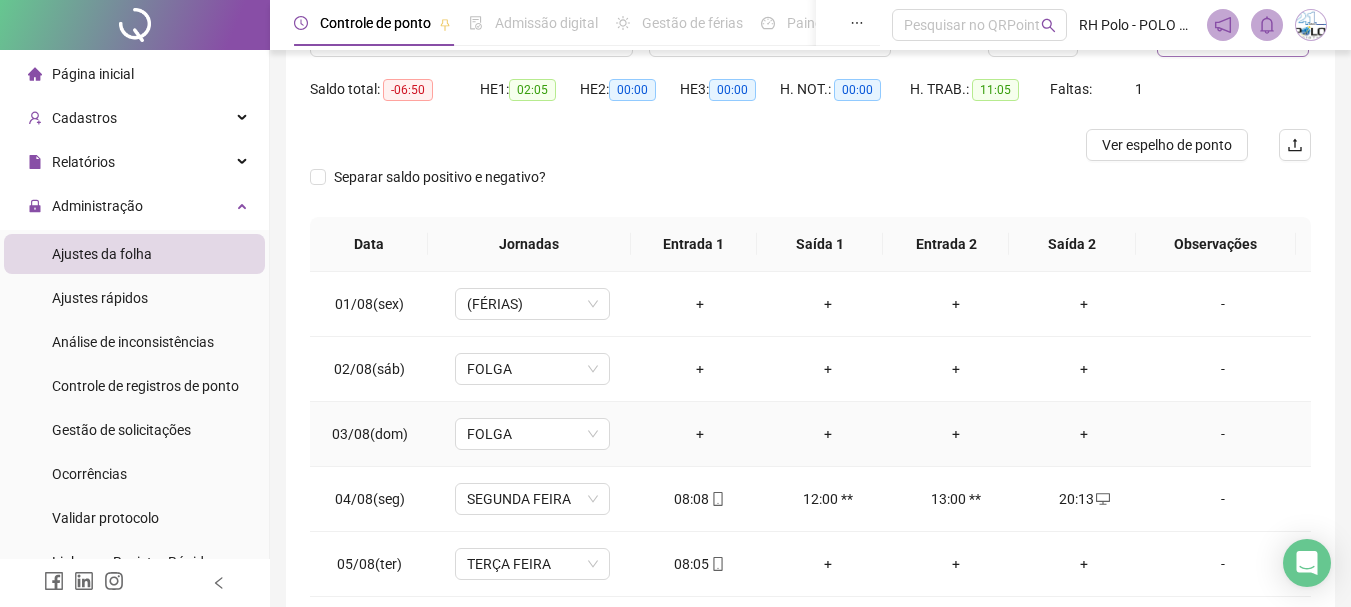 scroll, scrollTop: 0, scrollLeft: 0, axis: both 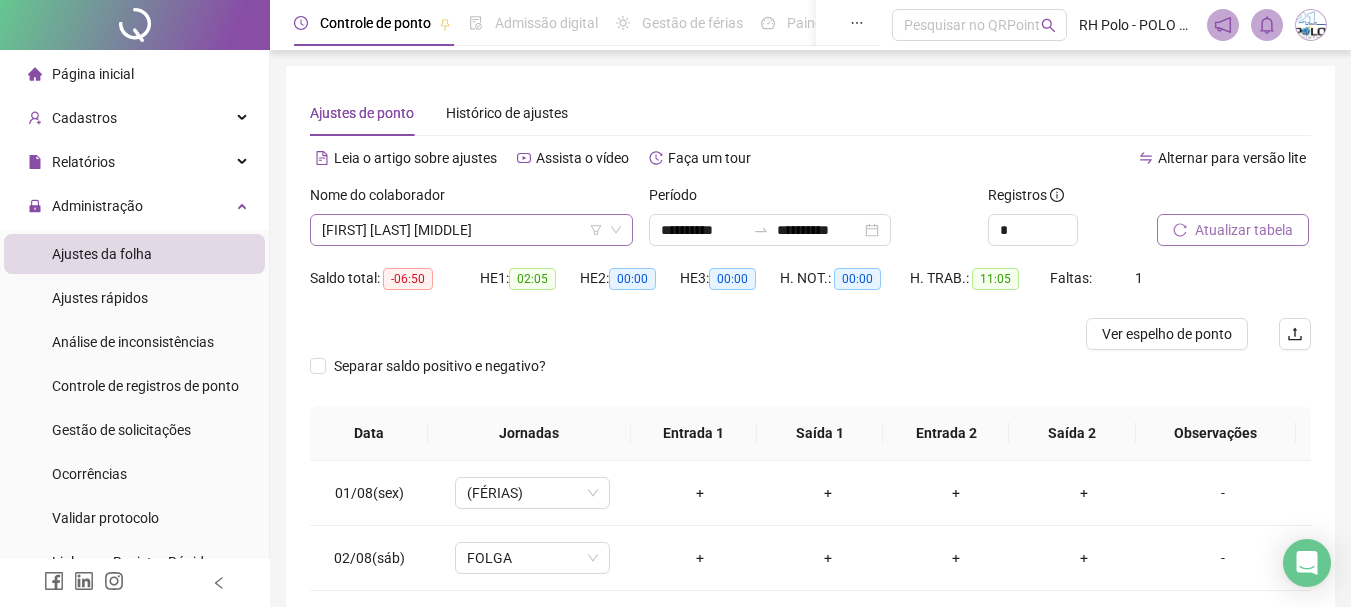click on "[FIRST] [LAST] [MIDDLE]" at bounding box center (471, 230) 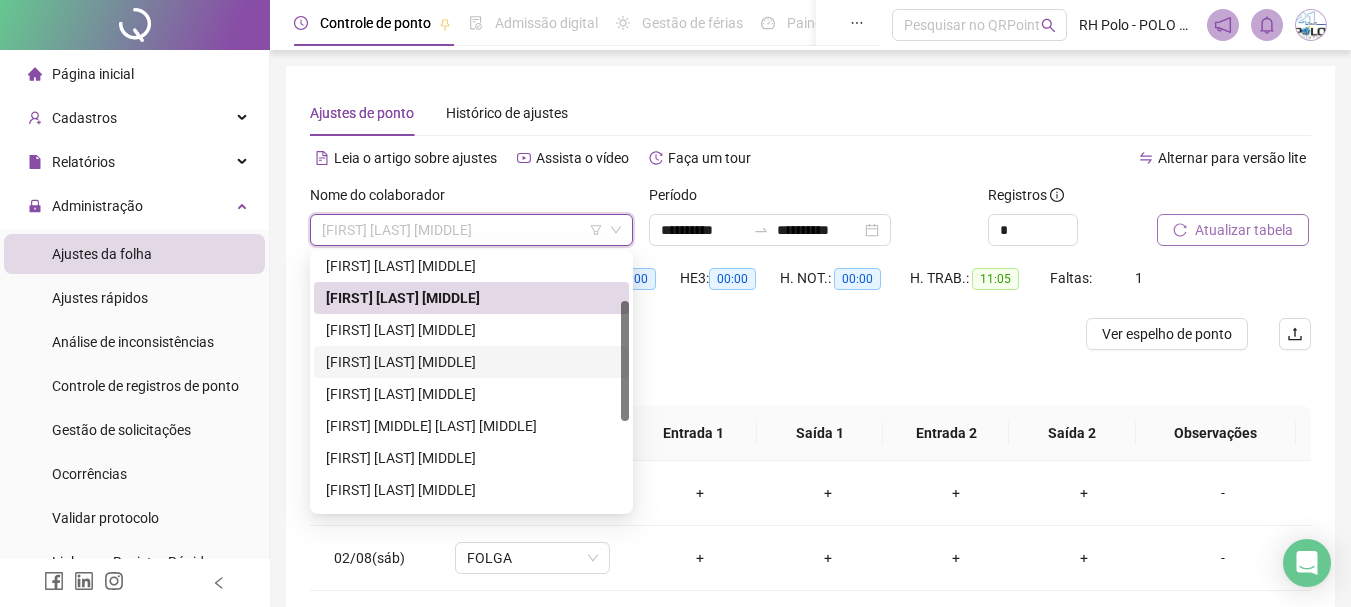 click on "[FIRST] [LAST] [MIDDLE]" at bounding box center [471, 362] 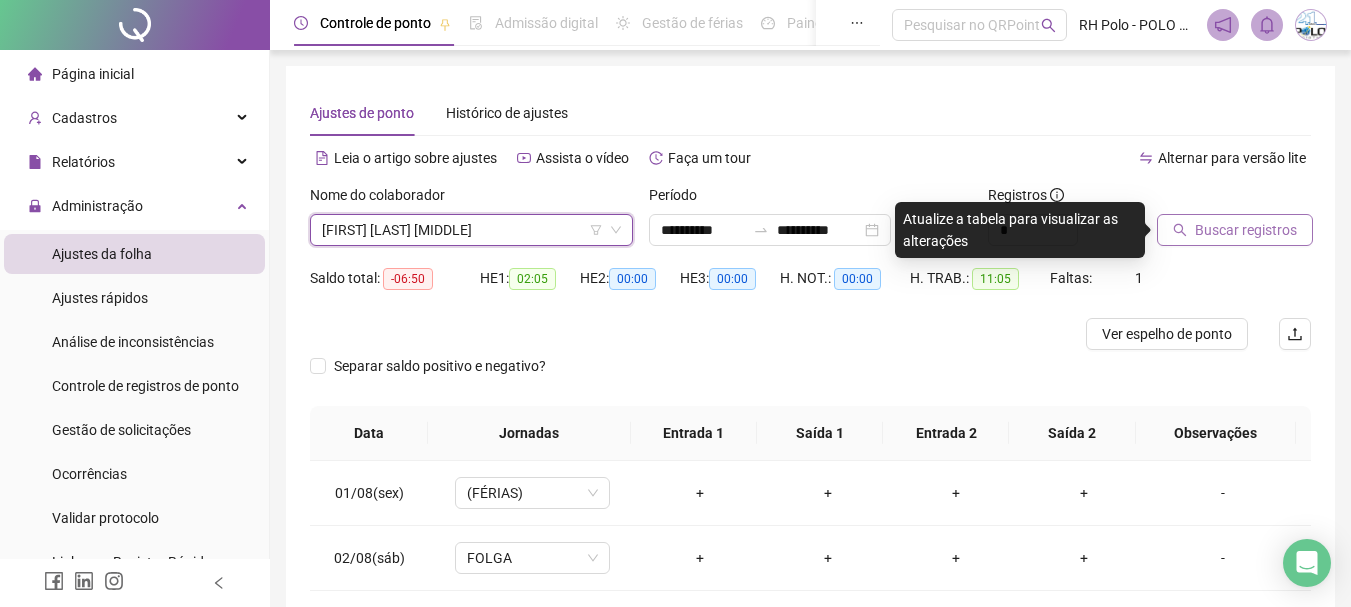 click on "Buscar registros" at bounding box center [1235, 230] 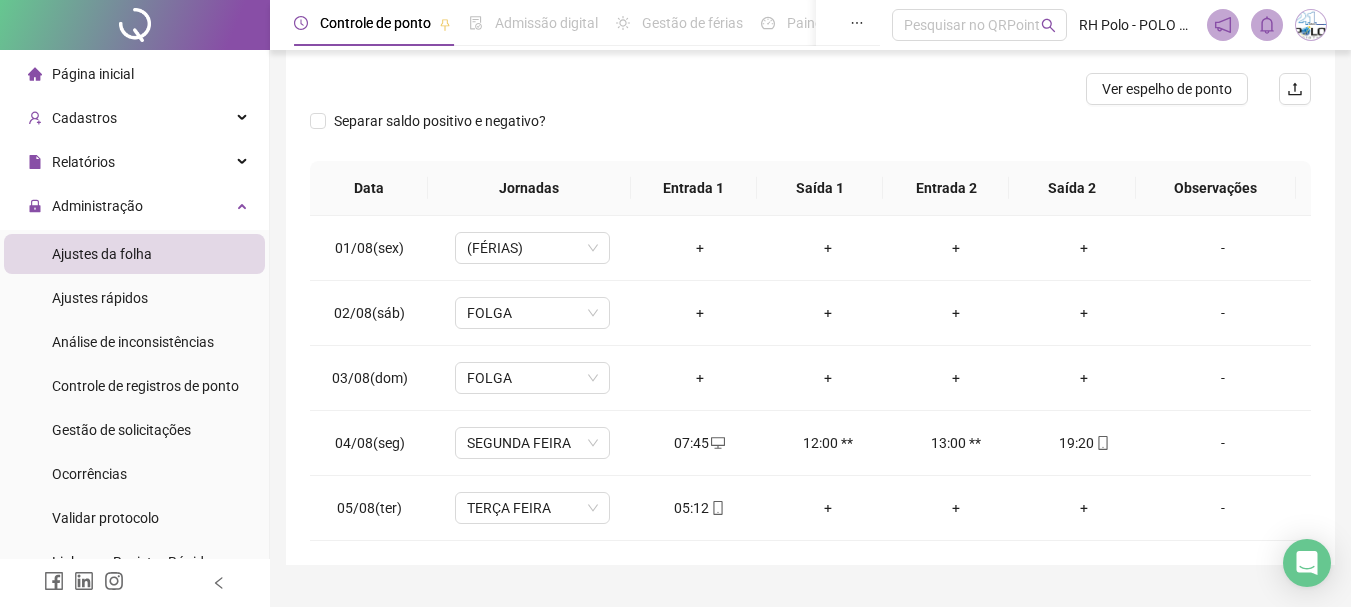 scroll, scrollTop: 289, scrollLeft: 0, axis: vertical 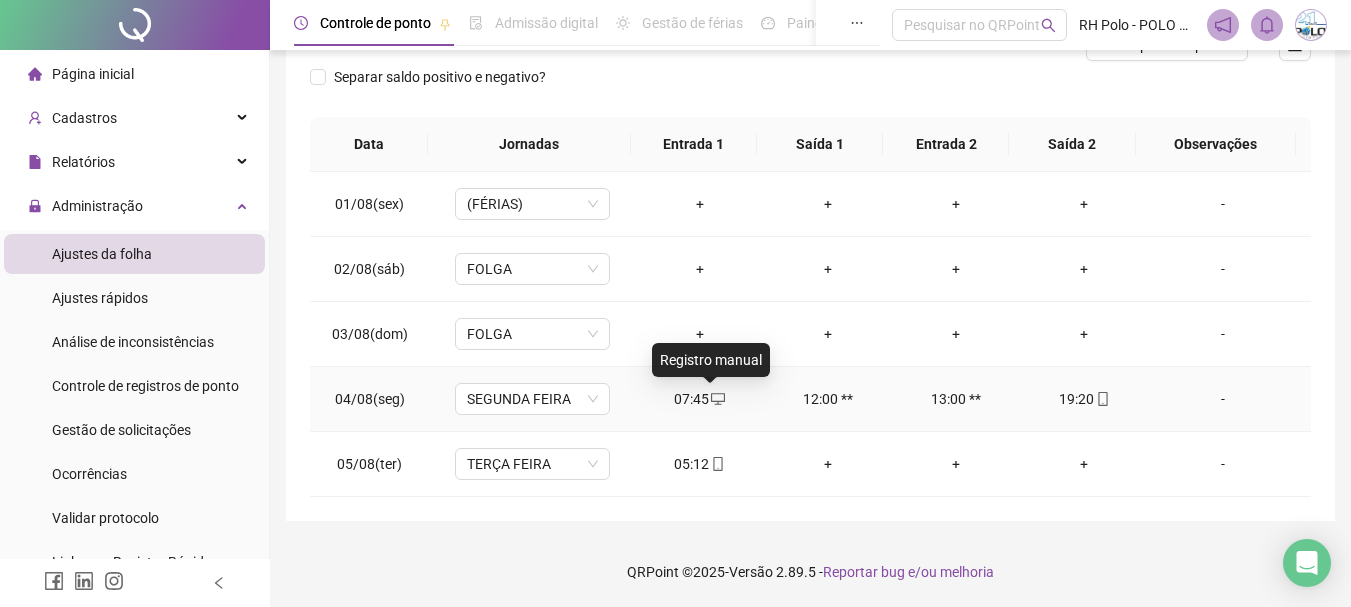 click 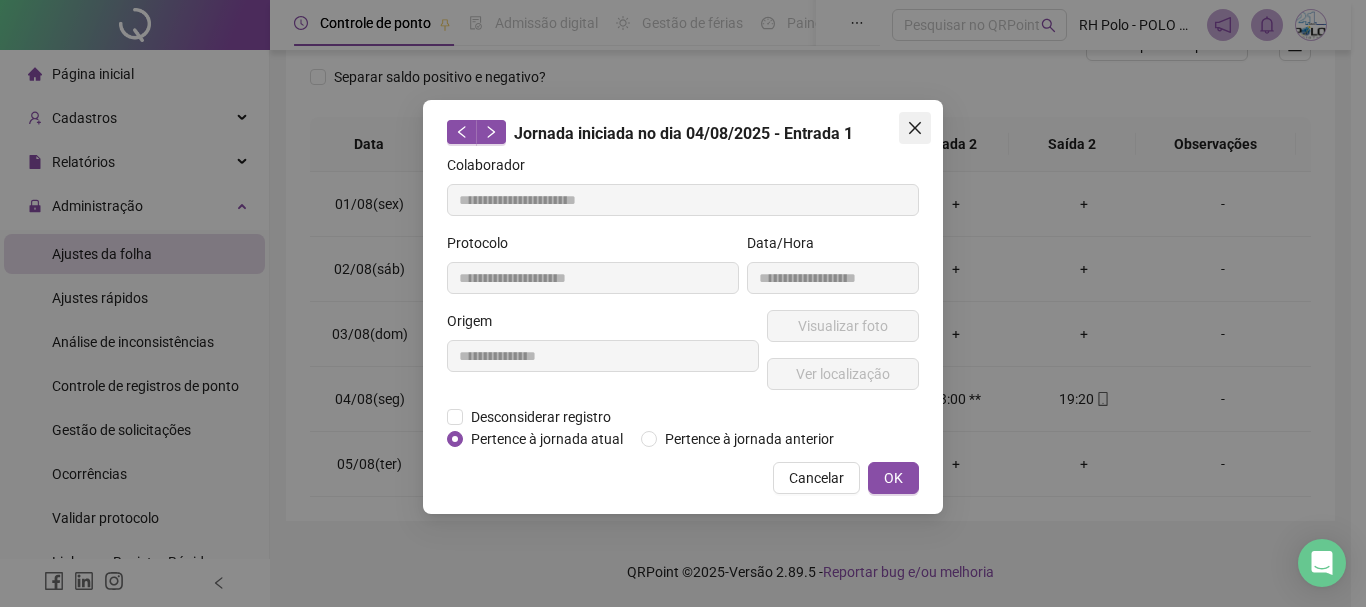 click 